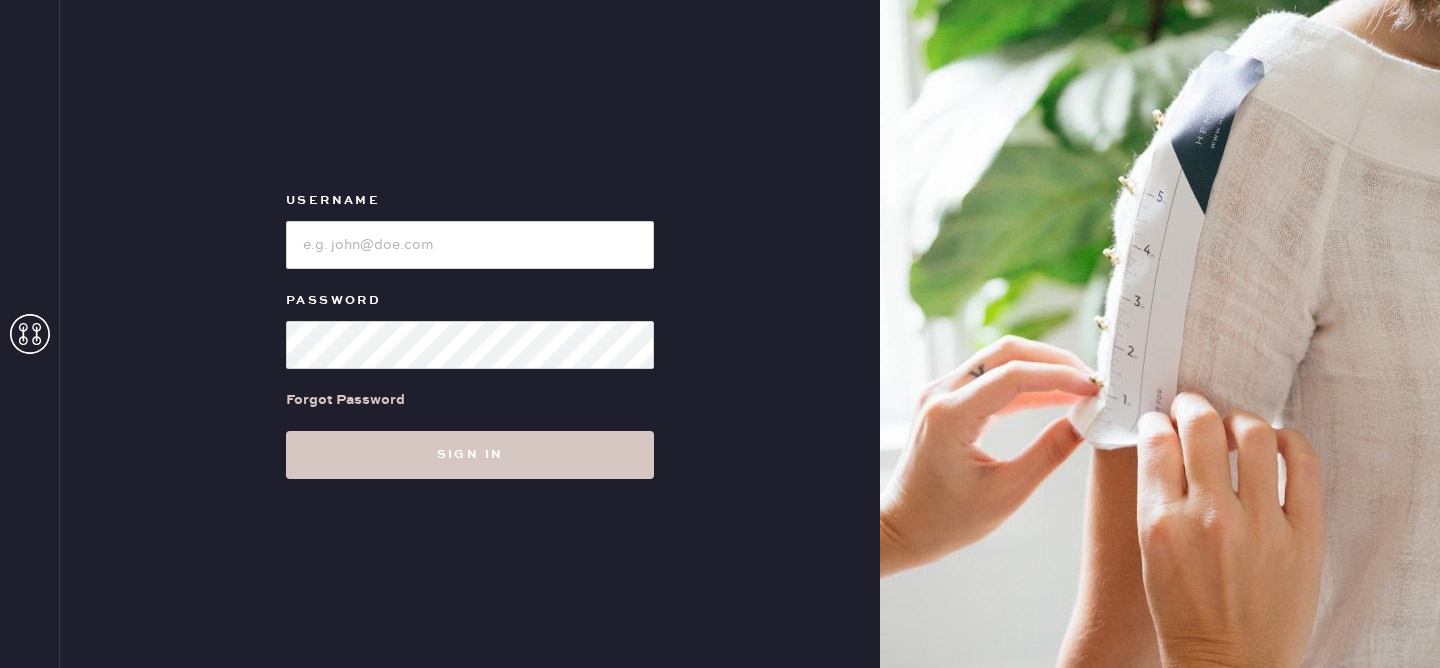 scroll, scrollTop: 0, scrollLeft: 0, axis: both 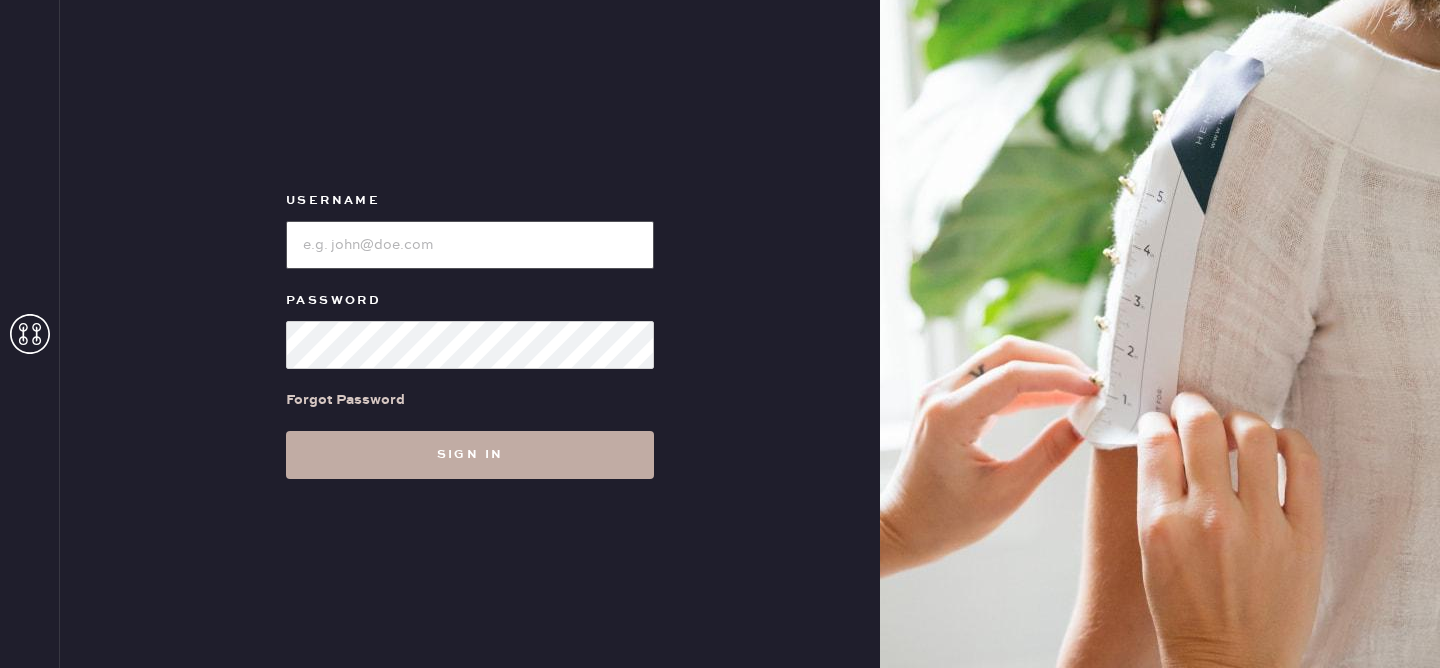 type on "[BRAND][LOCATION]" 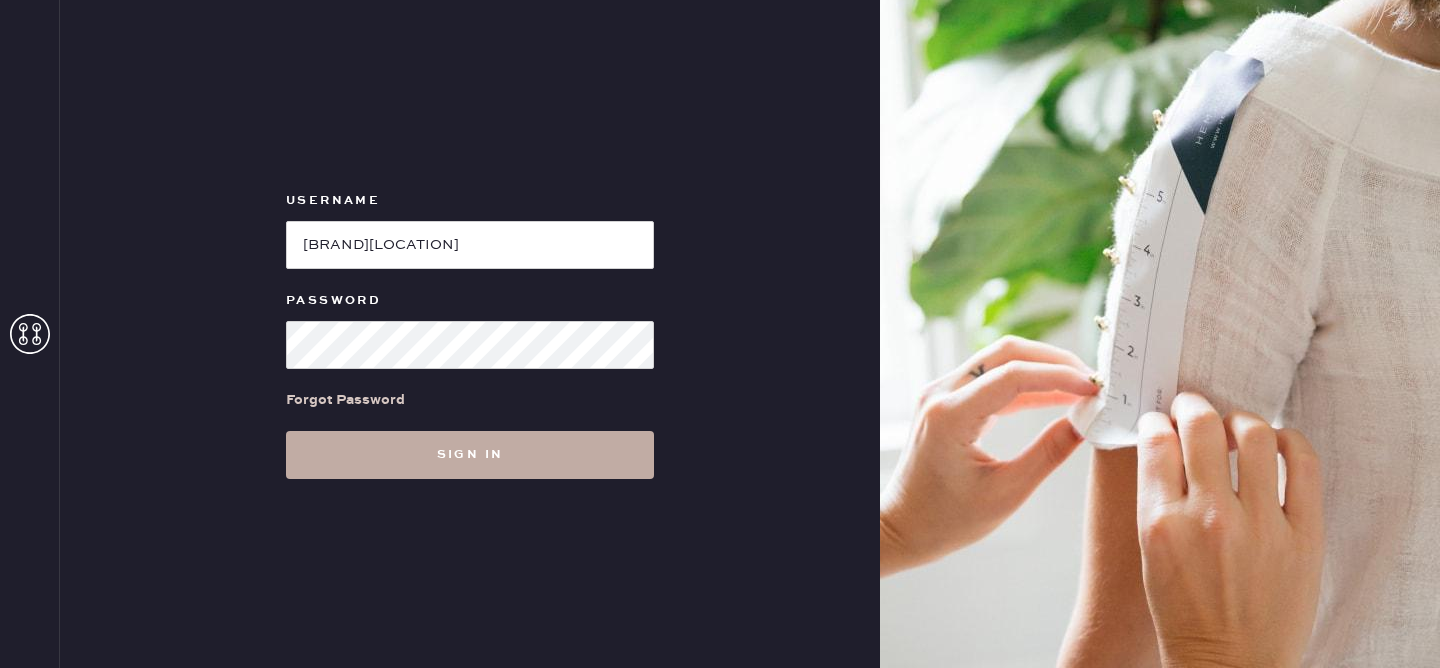 click on "Sign in" at bounding box center (470, 455) 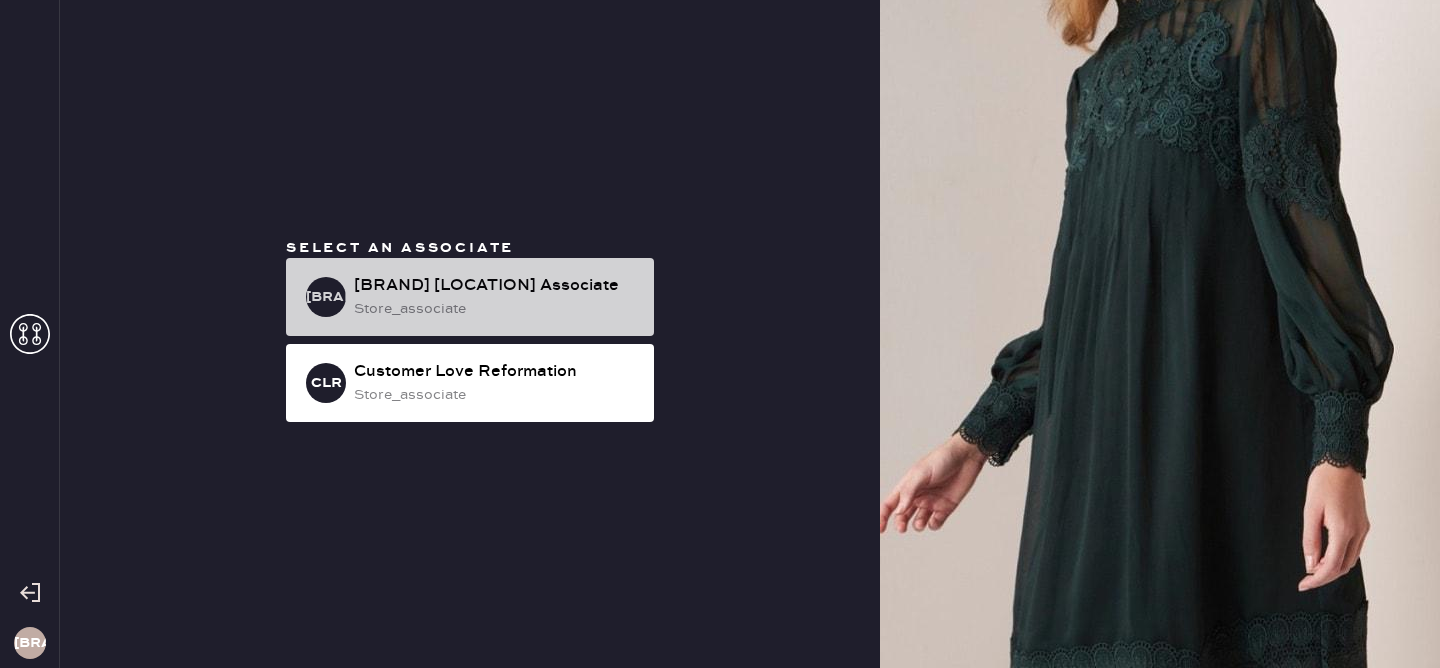 click on "store_associate" at bounding box center [496, 309] 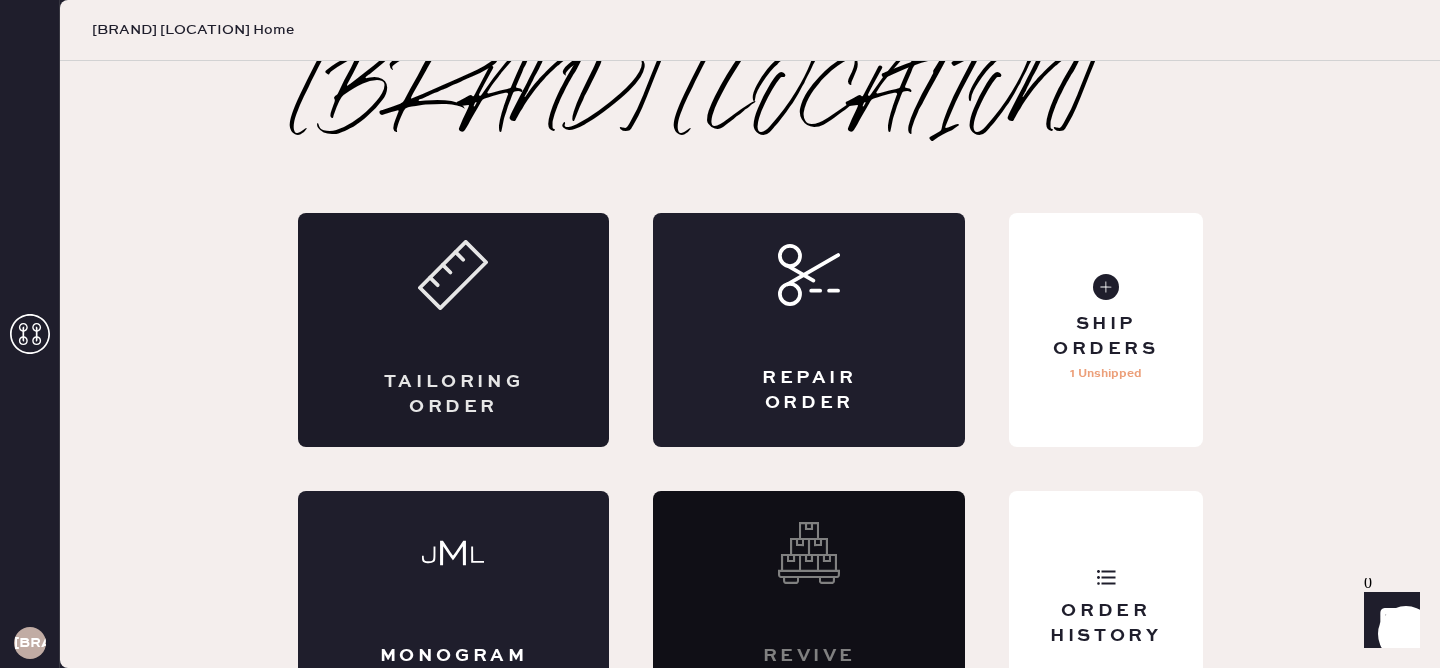 click on "Tailoring Order" at bounding box center (454, 330) 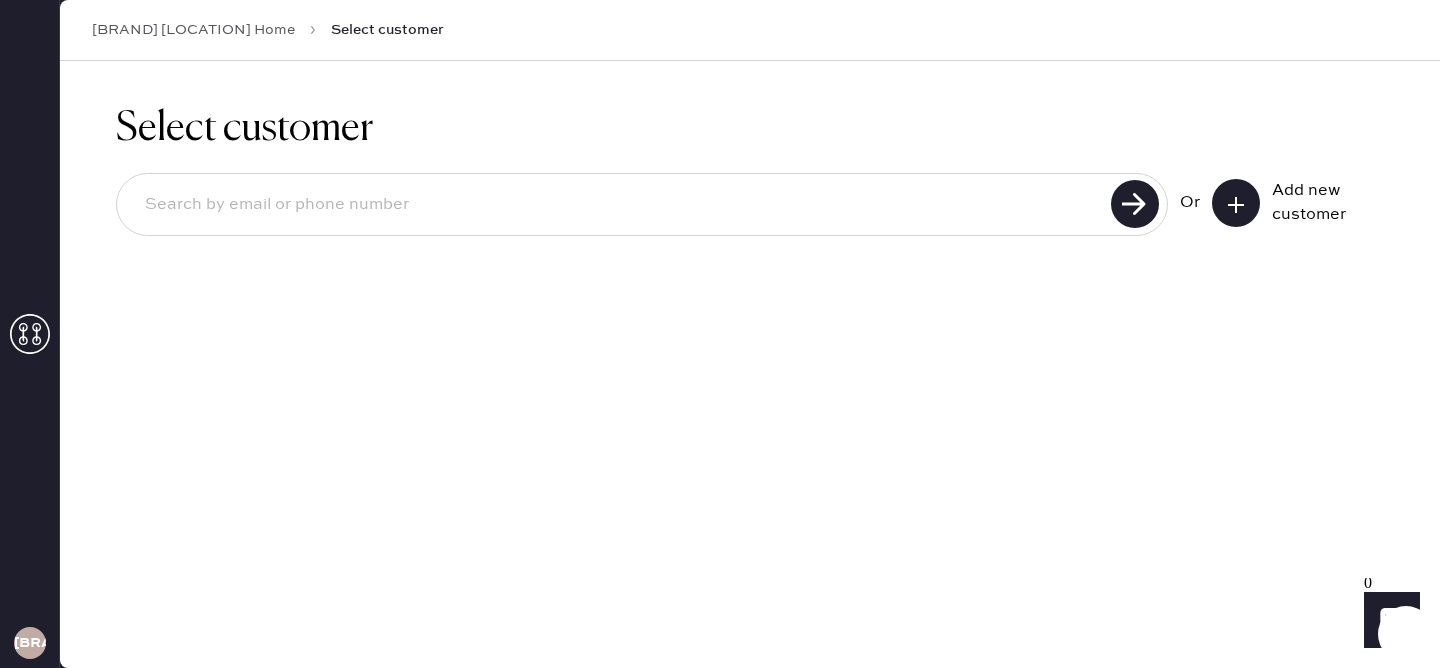 click at bounding box center [1236, 203] 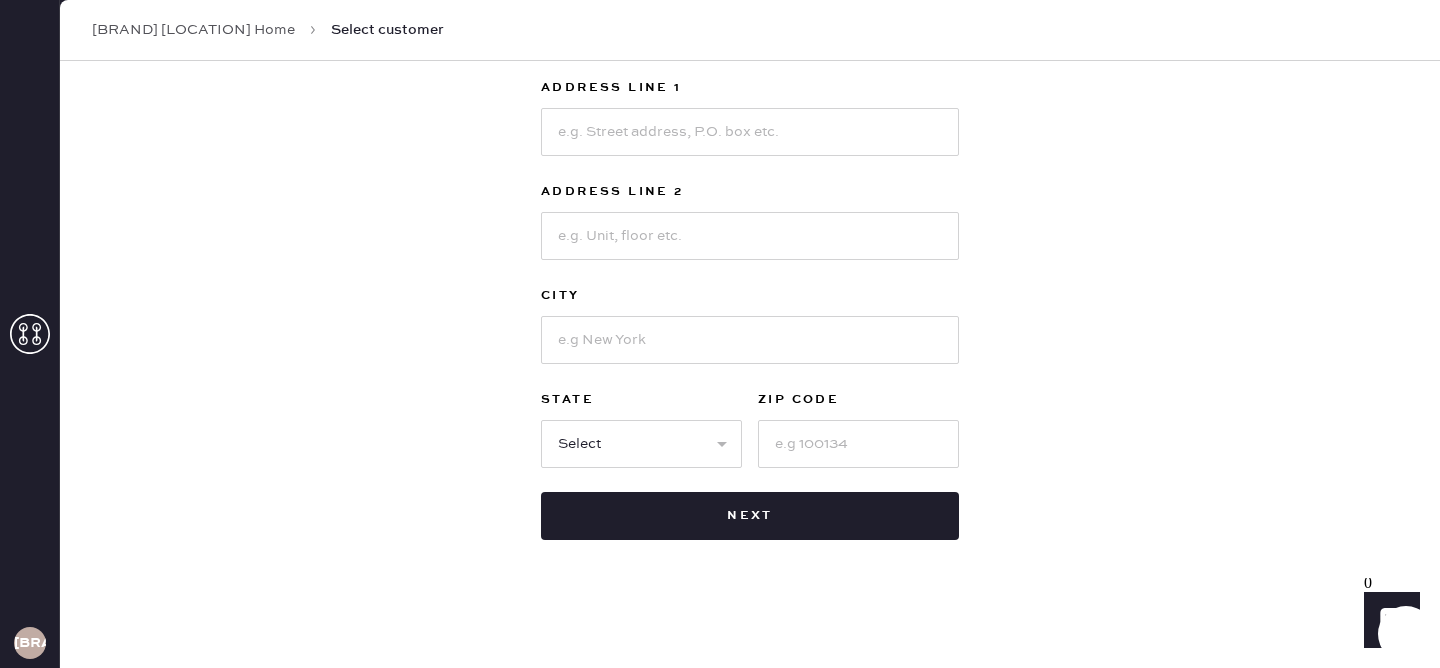 scroll, scrollTop: 0, scrollLeft: 0, axis: both 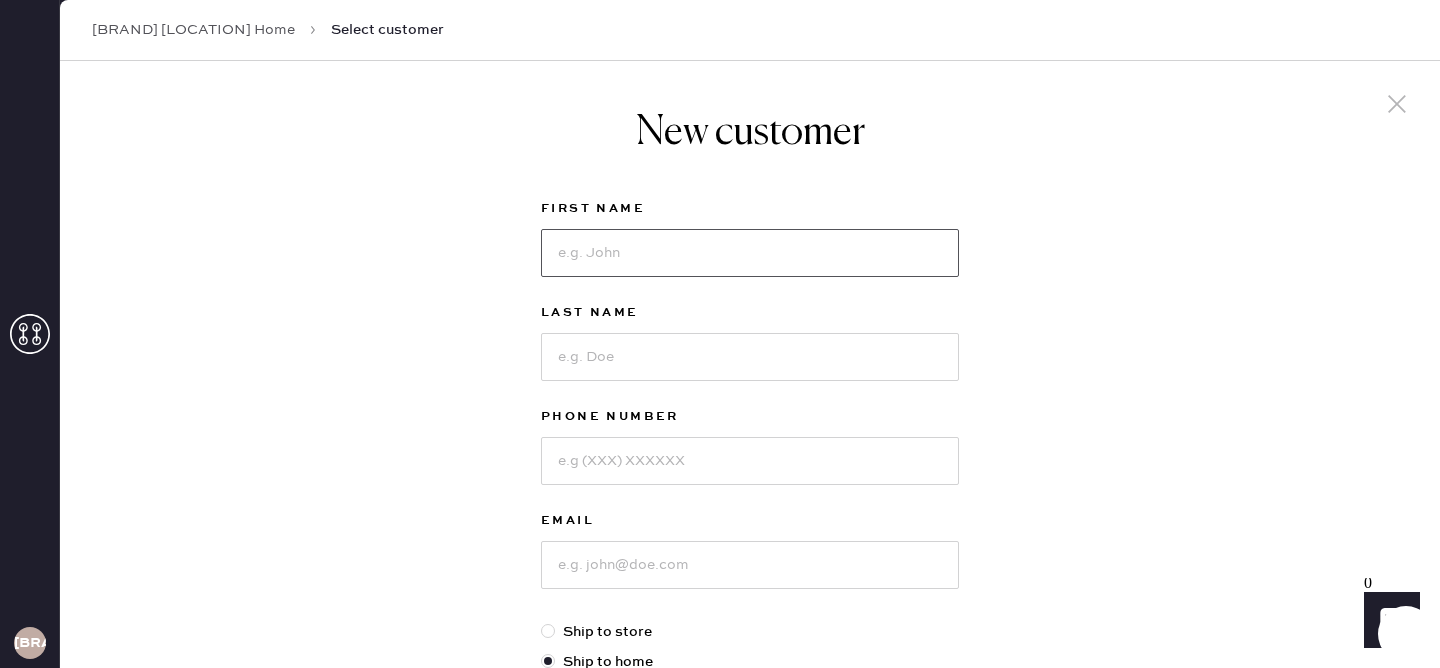 click at bounding box center (750, 253) 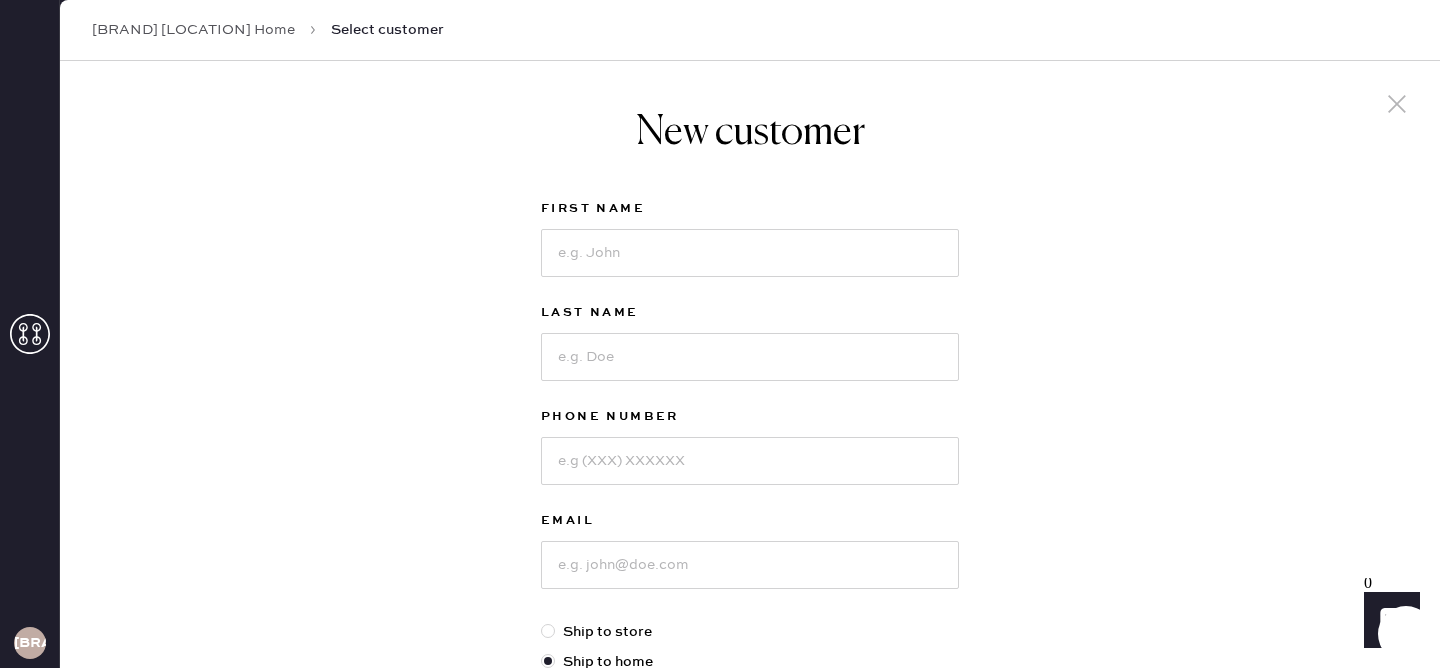 click on "New customer First Name Last Name Phone Number Email Ship to store Ship to home Address Line 1 Address Line 2 [CITY] [STATE] Select AK AL AR AZ CA CO CT DC DE FL GA HI IA ID IL IN KS KY LA MA MD ME MI MN MO MS MT NC ND NE NH NJ NM NV NY OH OK OR PA RI SC SD TN TX UT VA VT WA WI WV WY ZIP Code Next" at bounding box center [750, 681] 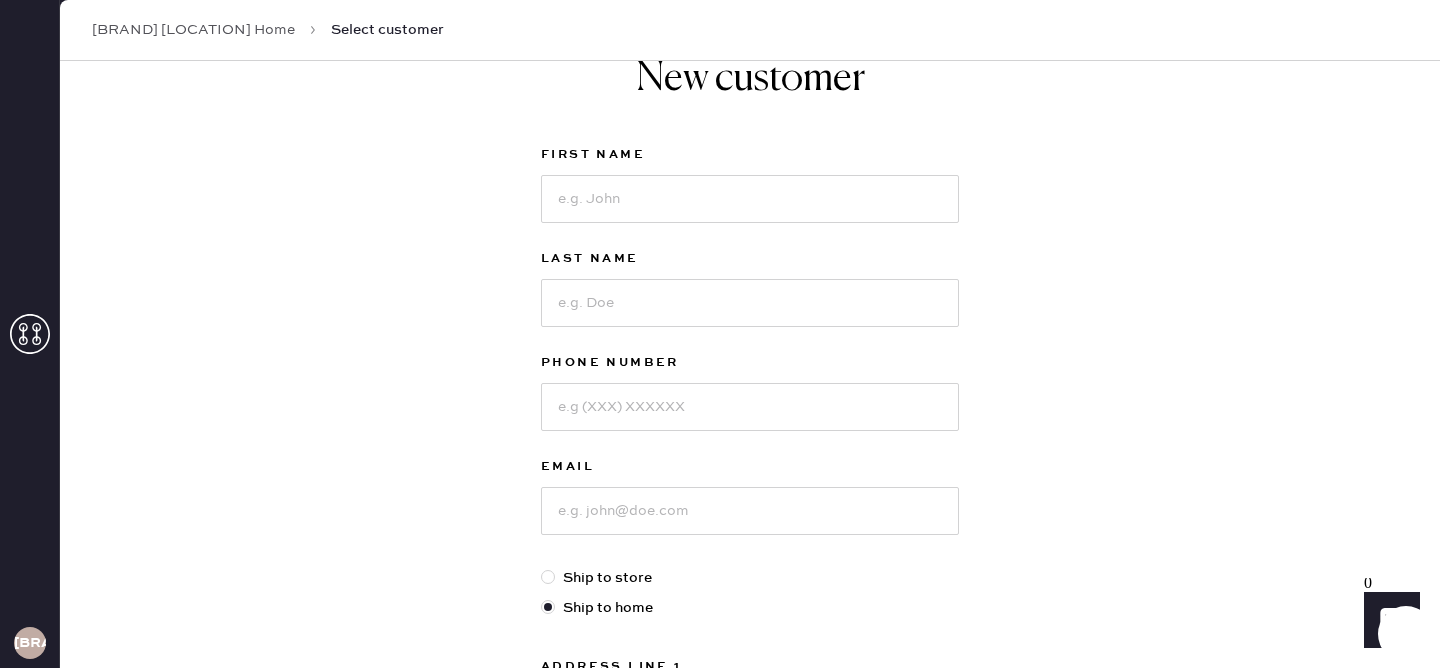 scroll, scrollTop: 50, scrollLeft: 0, axis: vertical 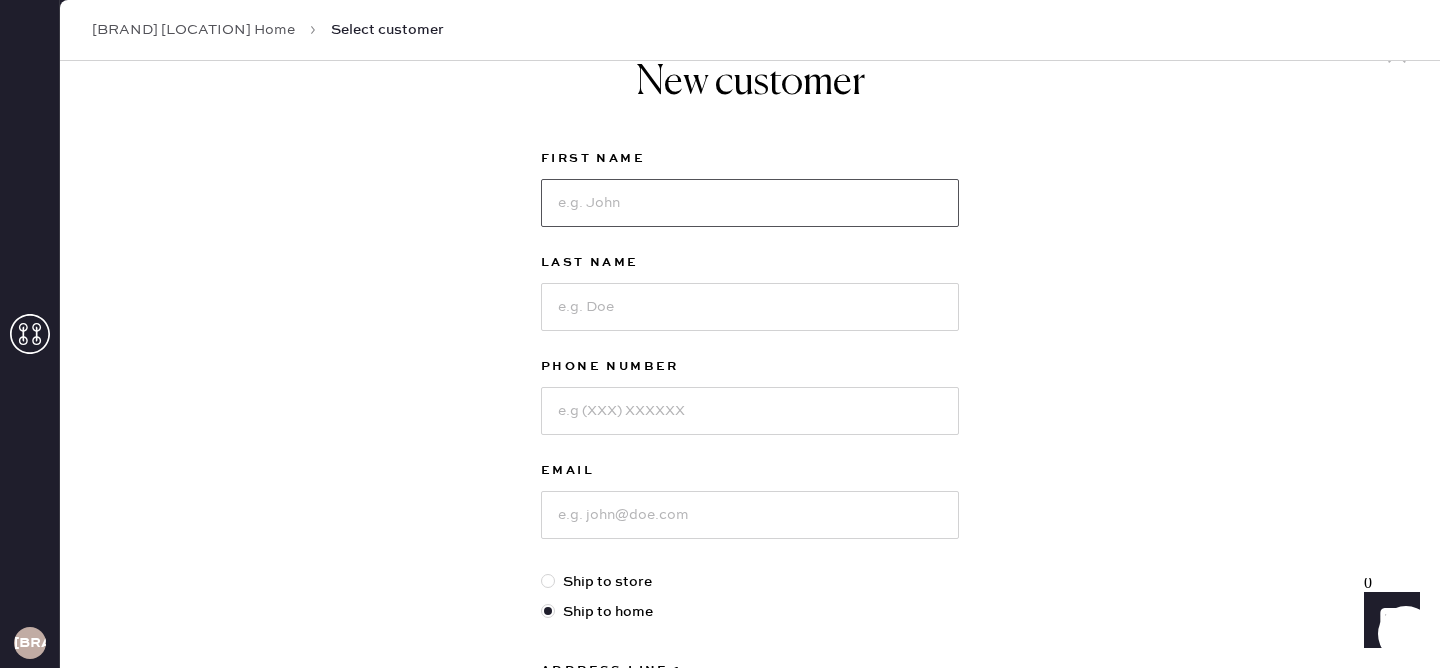 click at bounding box center [750, 203] 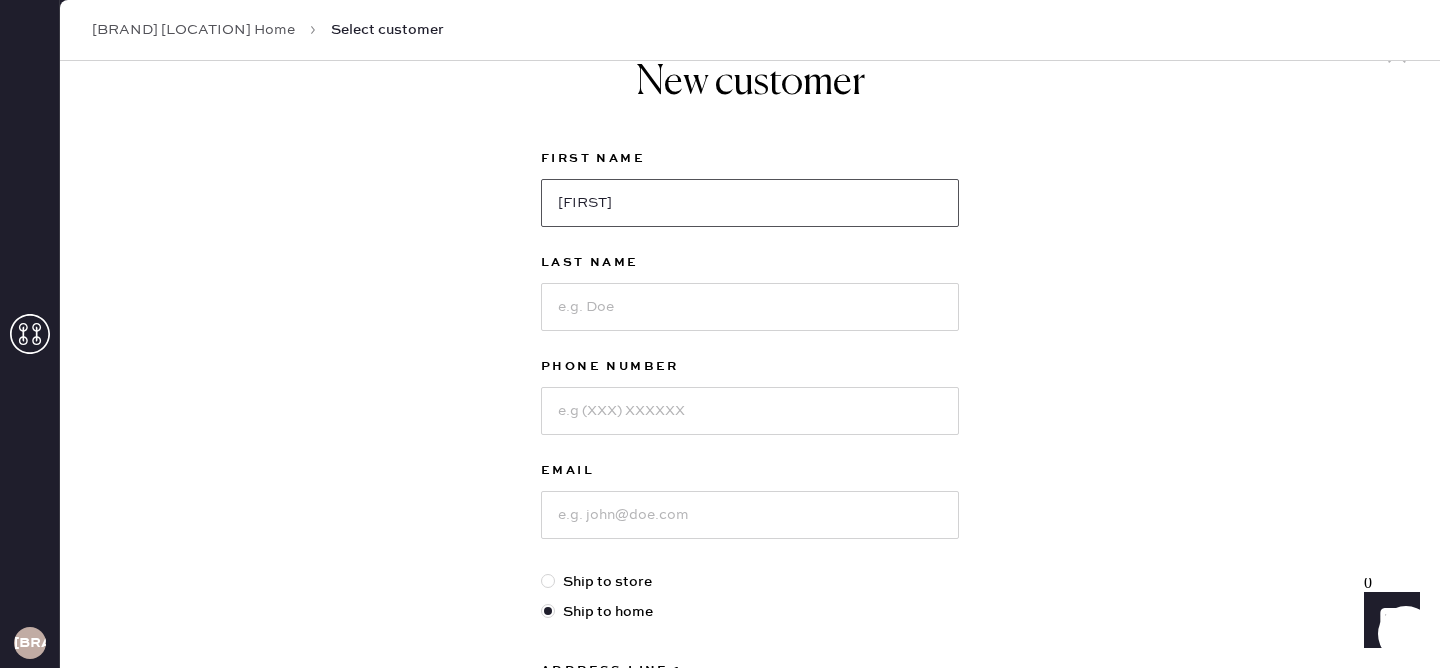 type on "[FIRST]" 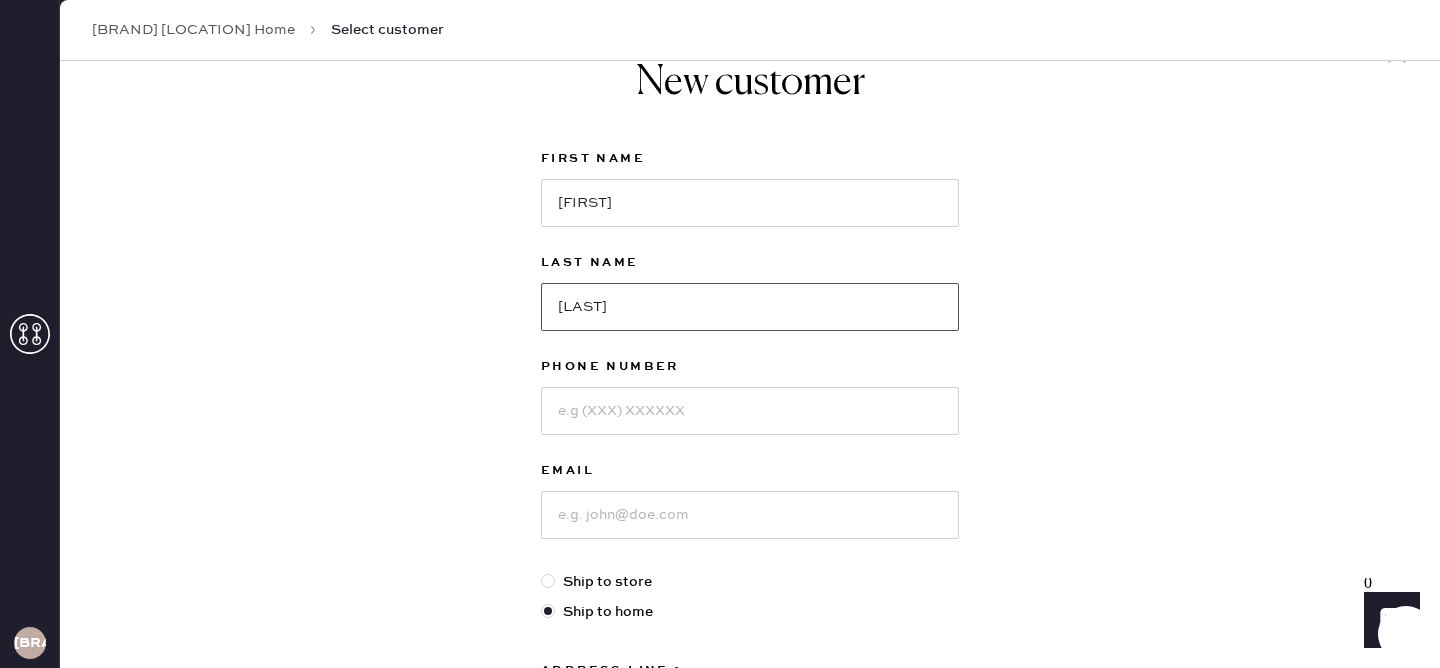type on "[LAST]" 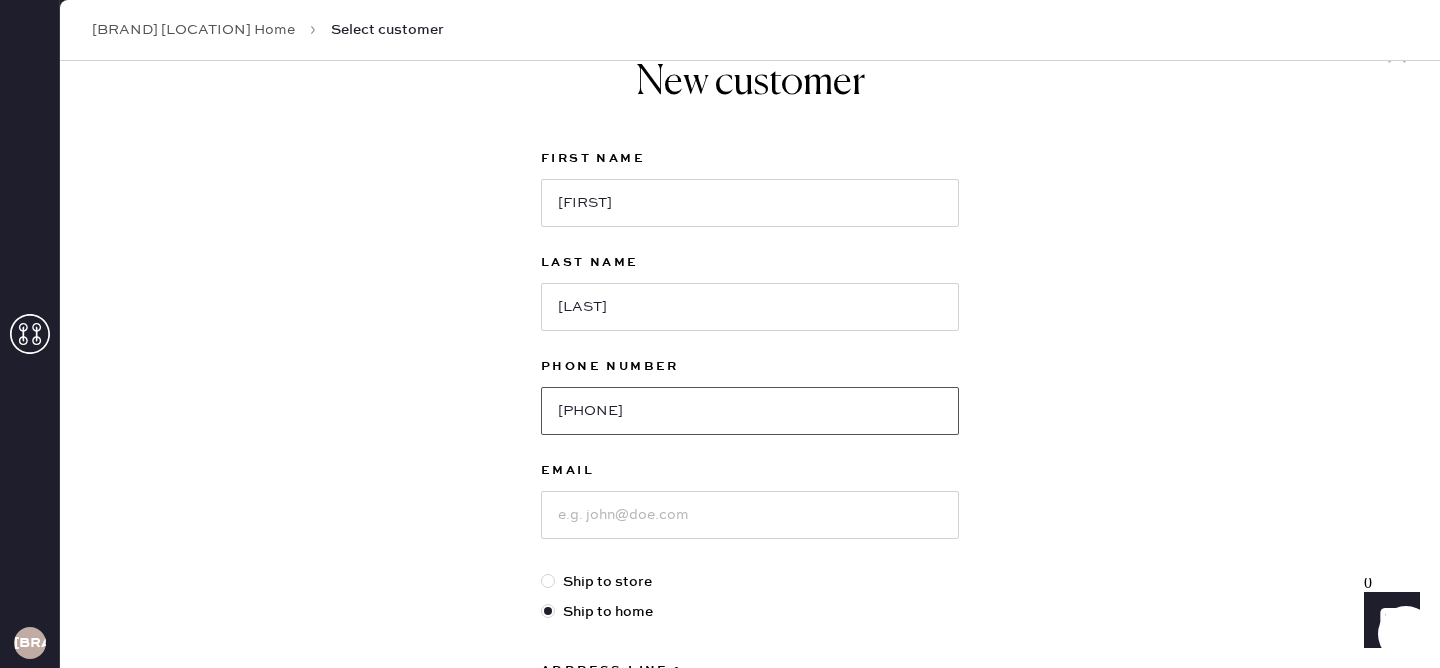click on "[PHONE]" at bounding box center (750, 411) 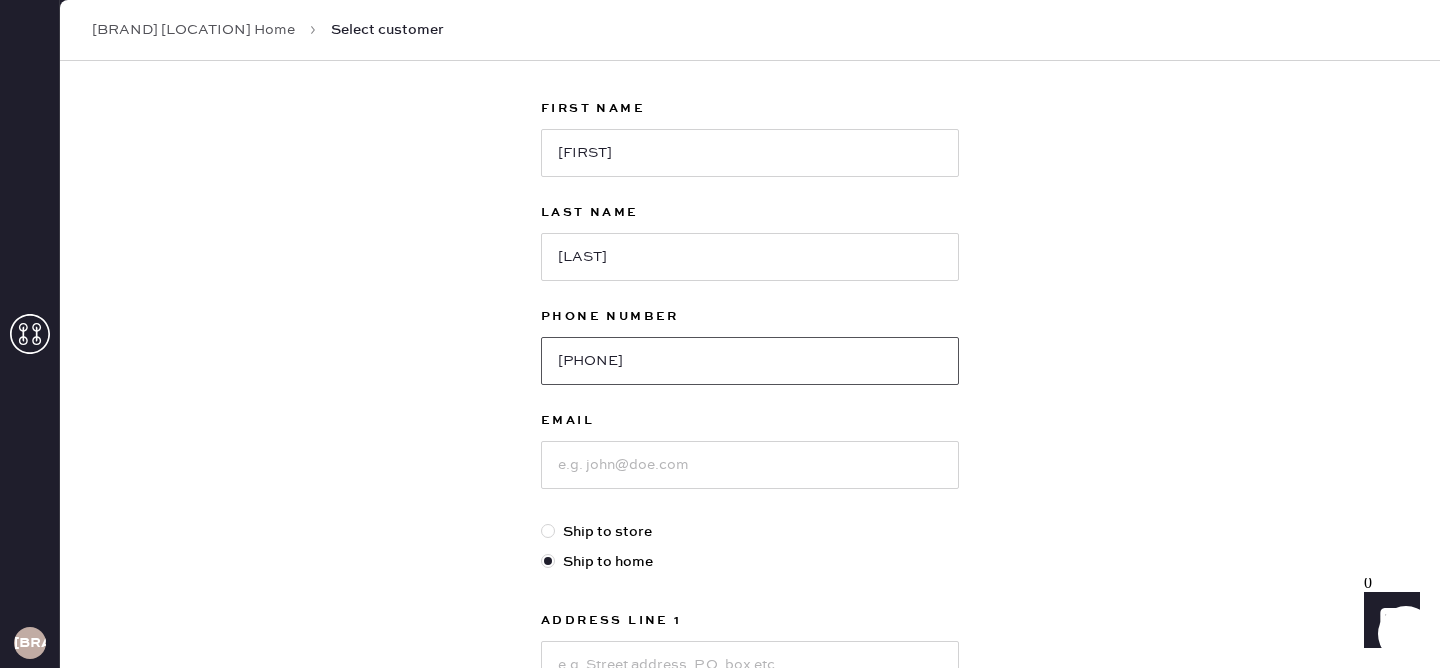 scroll, scrollTop: 115, scrollLeft: 0, axis: vertical 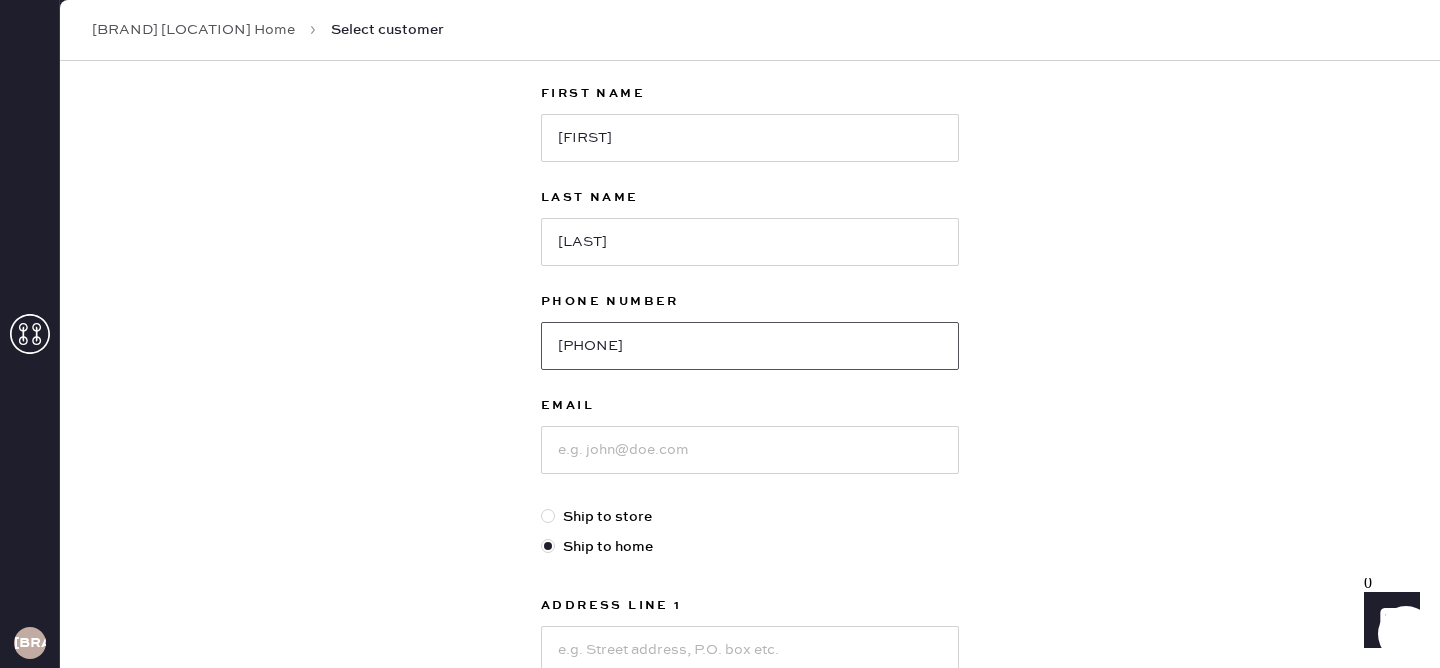 type on "[PHONE]" 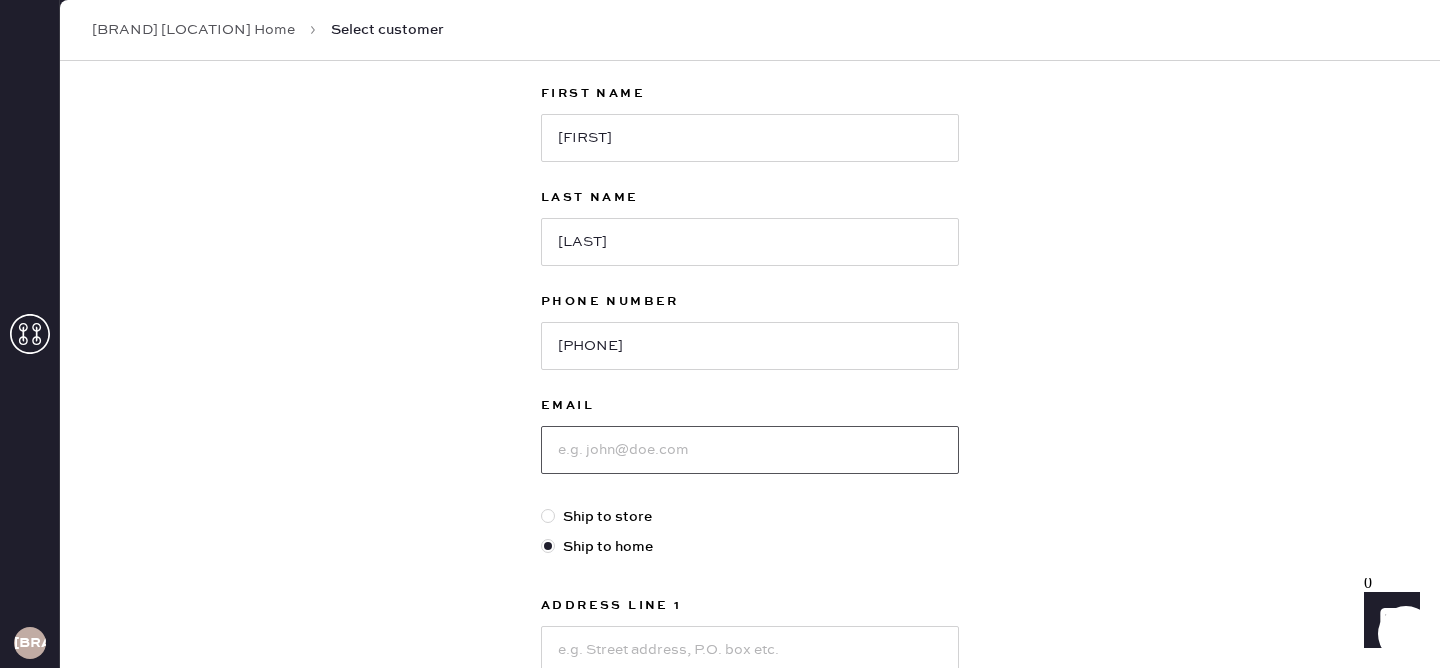 click at bounding box center [750, 450] 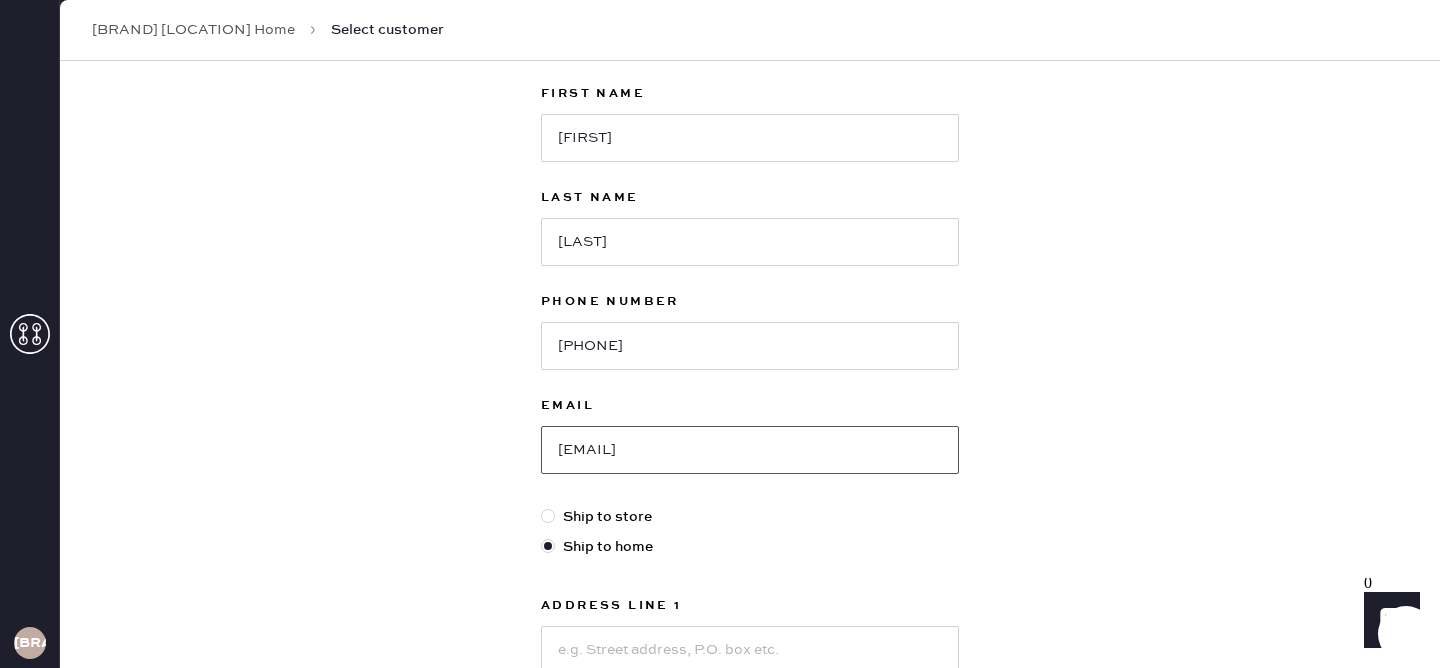 type on "[EMAIL]" 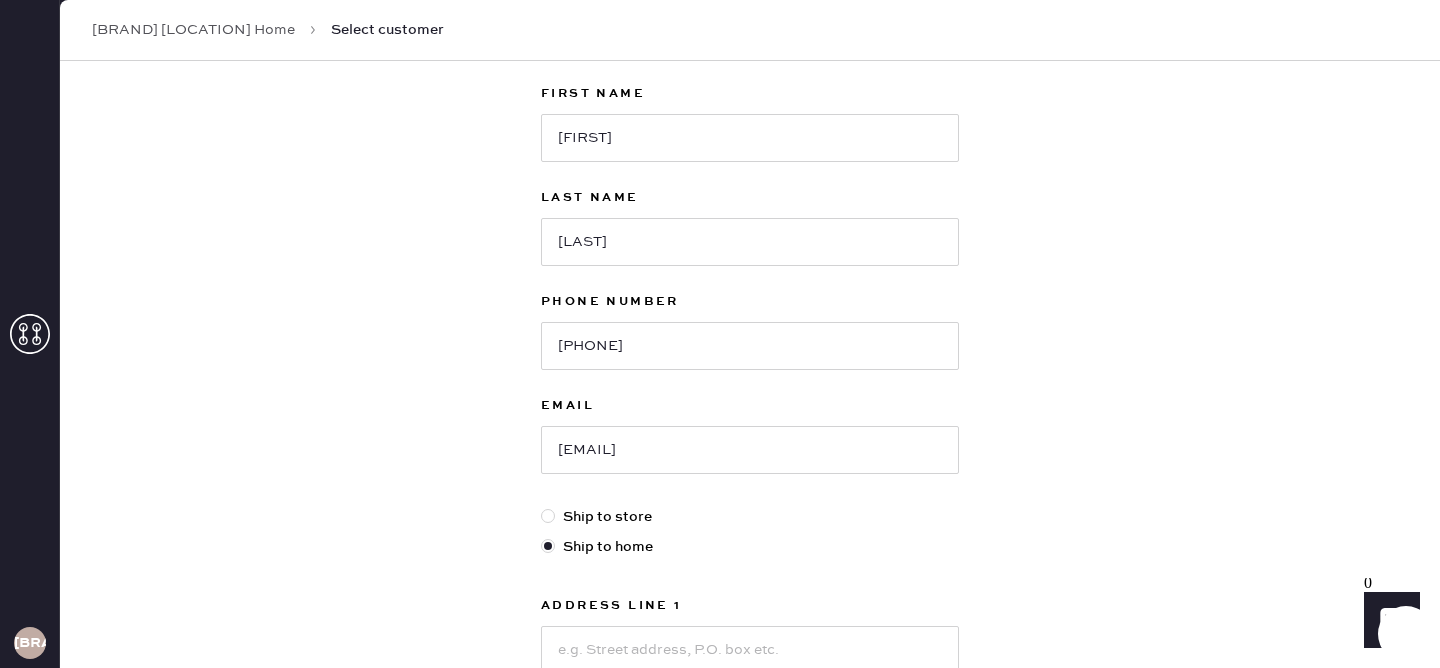 click on "New customer First Name [FIRST] Last Name [LAST] Phone Number [PHONE] Email [EMAIL] Ship to store Ship to home Address Line 1 Address Line 2 [CITY] [STATE] Select AK AL AR AZ CA CO CT DC DE FL GA HI IA ID IL IN KS KY LA MA MD ME MI MN MO MS MT NC ND NE NH NJ NM NV NY OH OK OR PA RI SC SD TN TX UT VA VT WA WI WV WY ZIP Code Next" at bounding box center (750, 566) 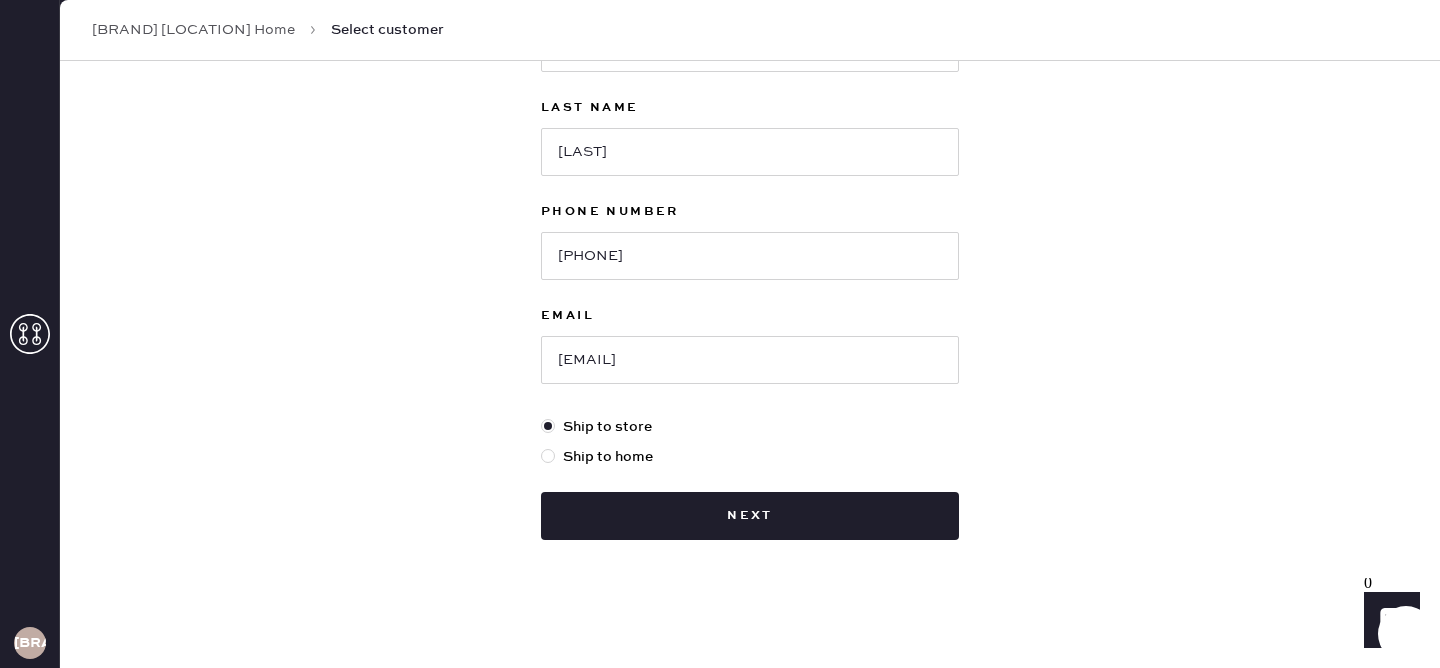 scroll, scrollTop: 199, scrollLeft: 0, axis: vertical 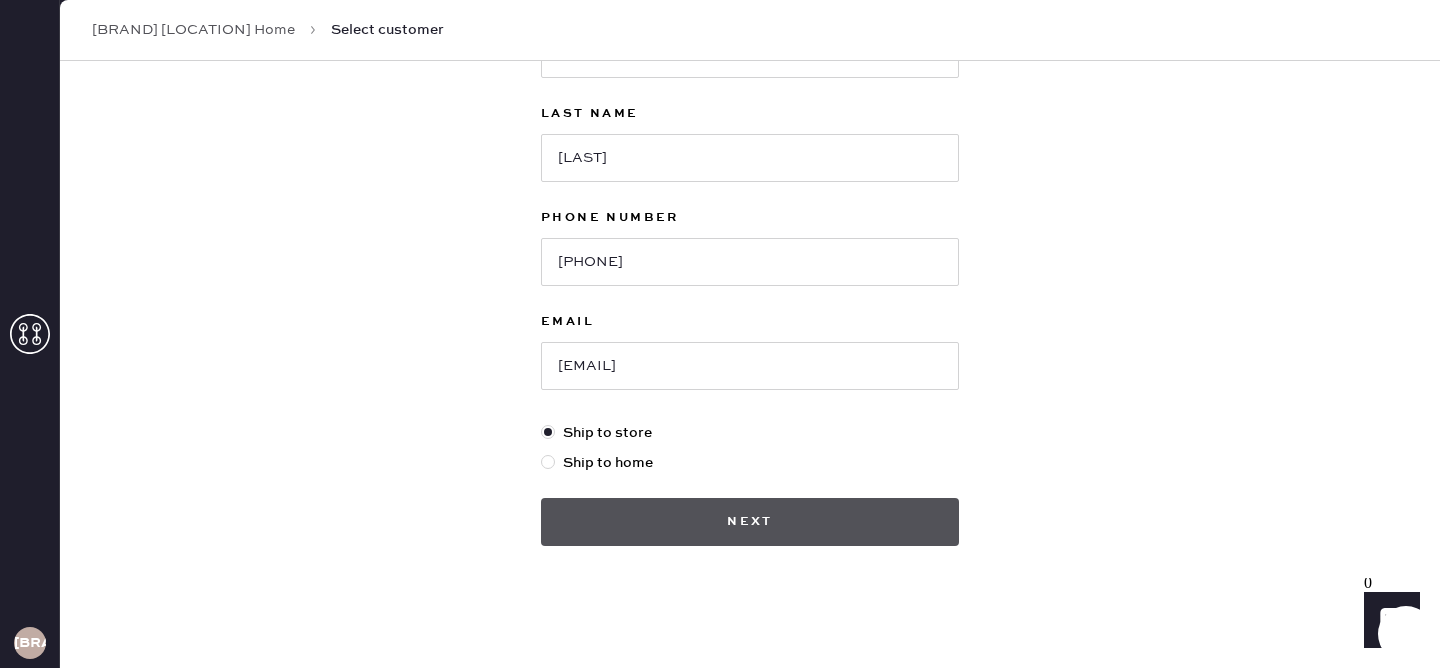 click on "Next" at bounding box center [750, 522] 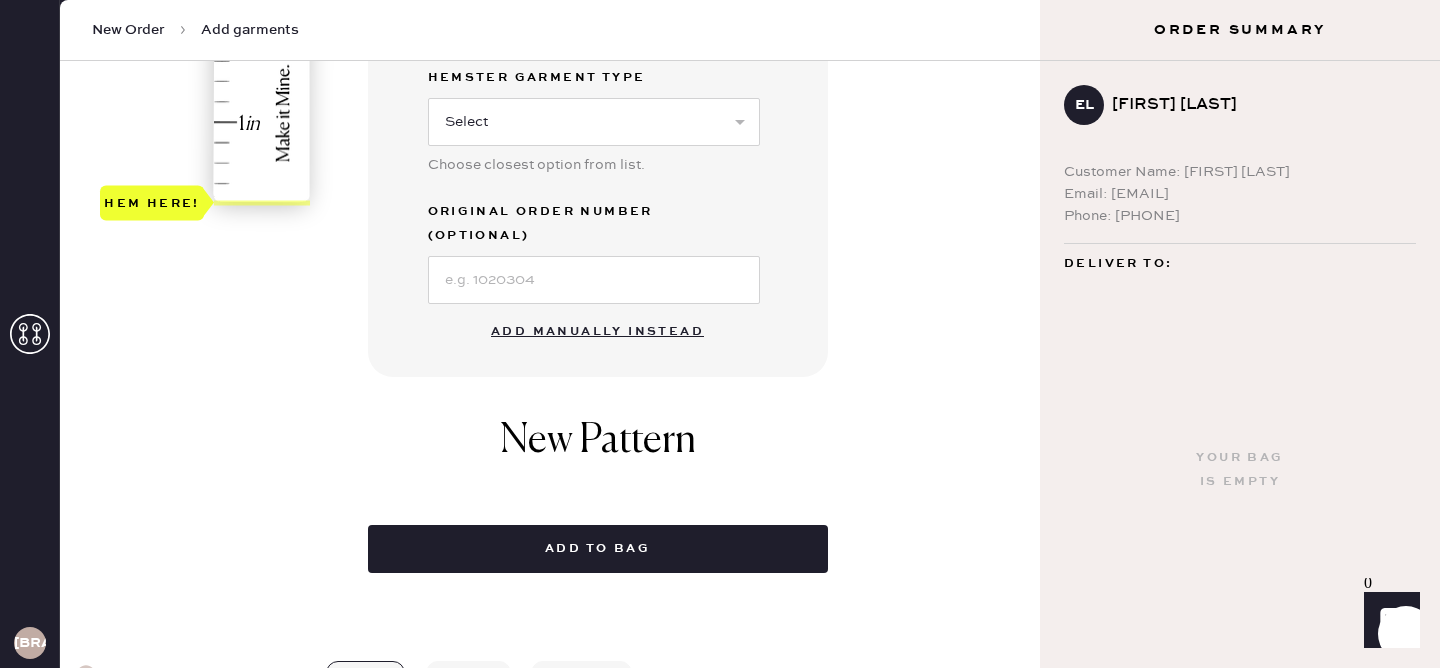 scroll, scrollTop: 692, scrollLeft: 0, axis: vertical 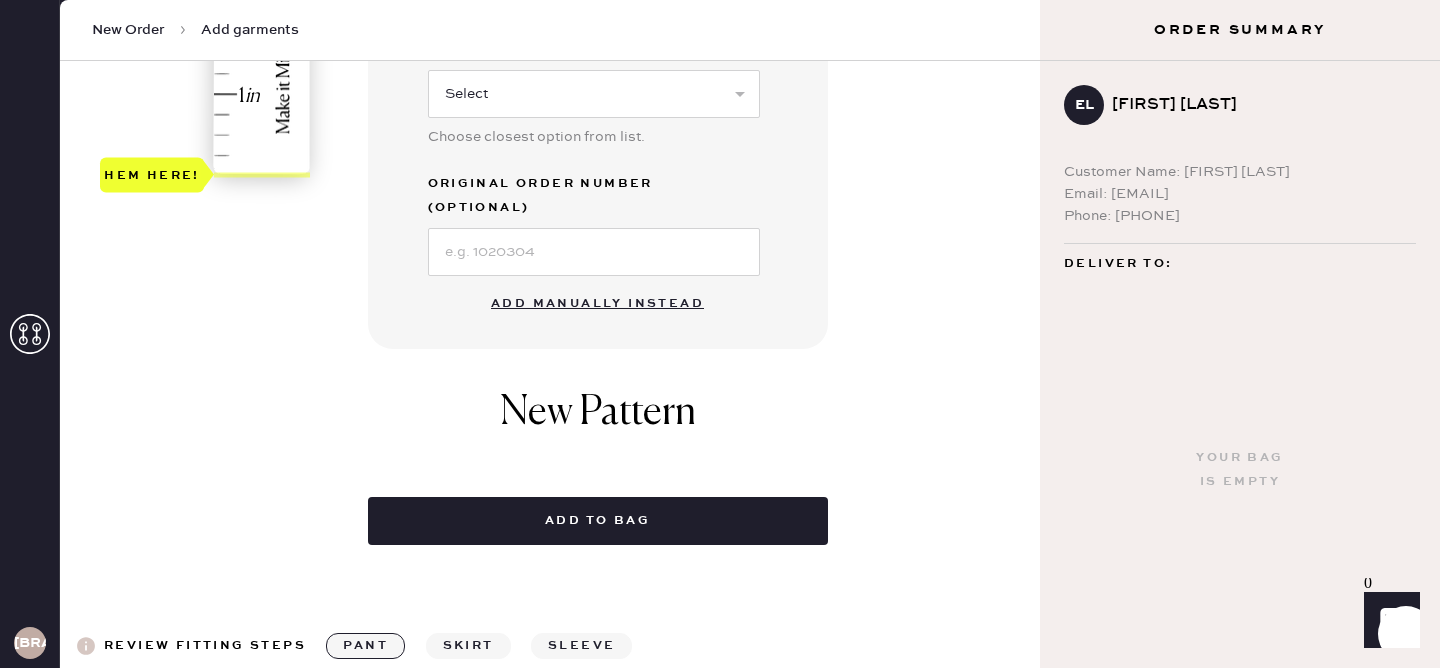 click on "Add manually instead" at bounding box center [597, 304] 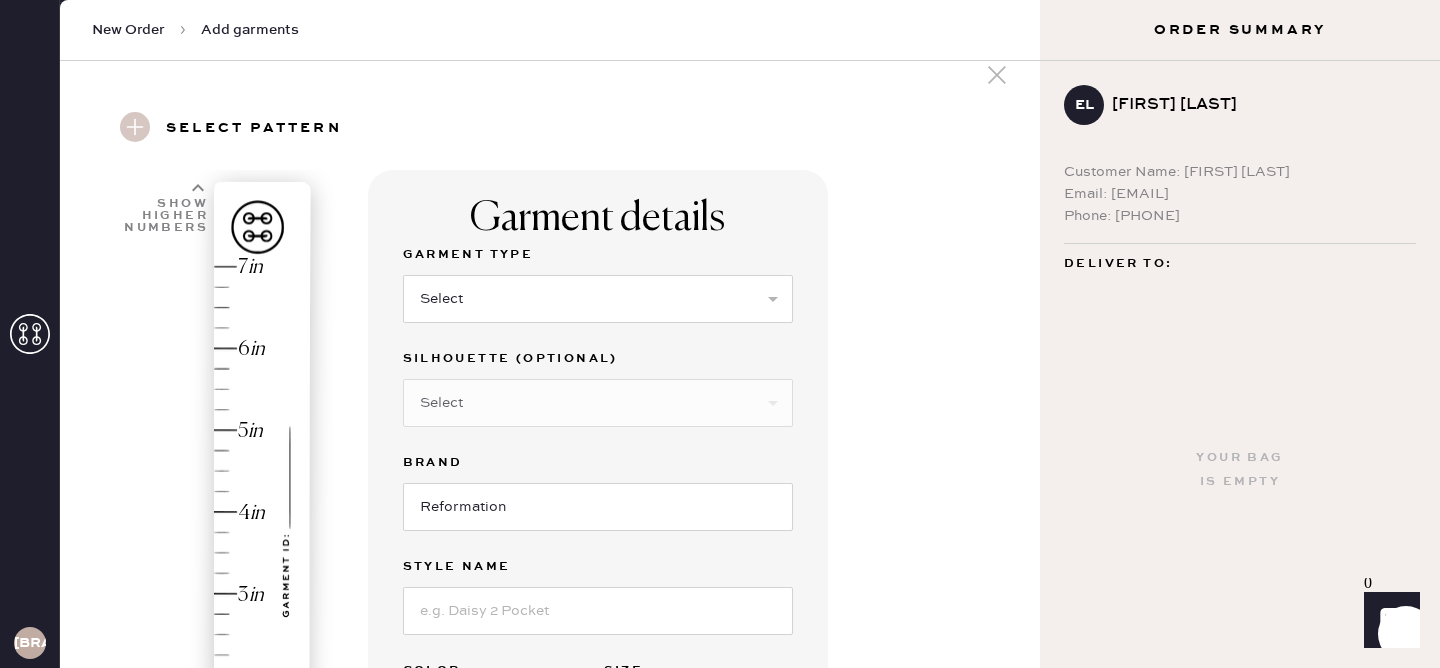 scroll, scrollTop: 0, scrollLeft: 0, axis: both 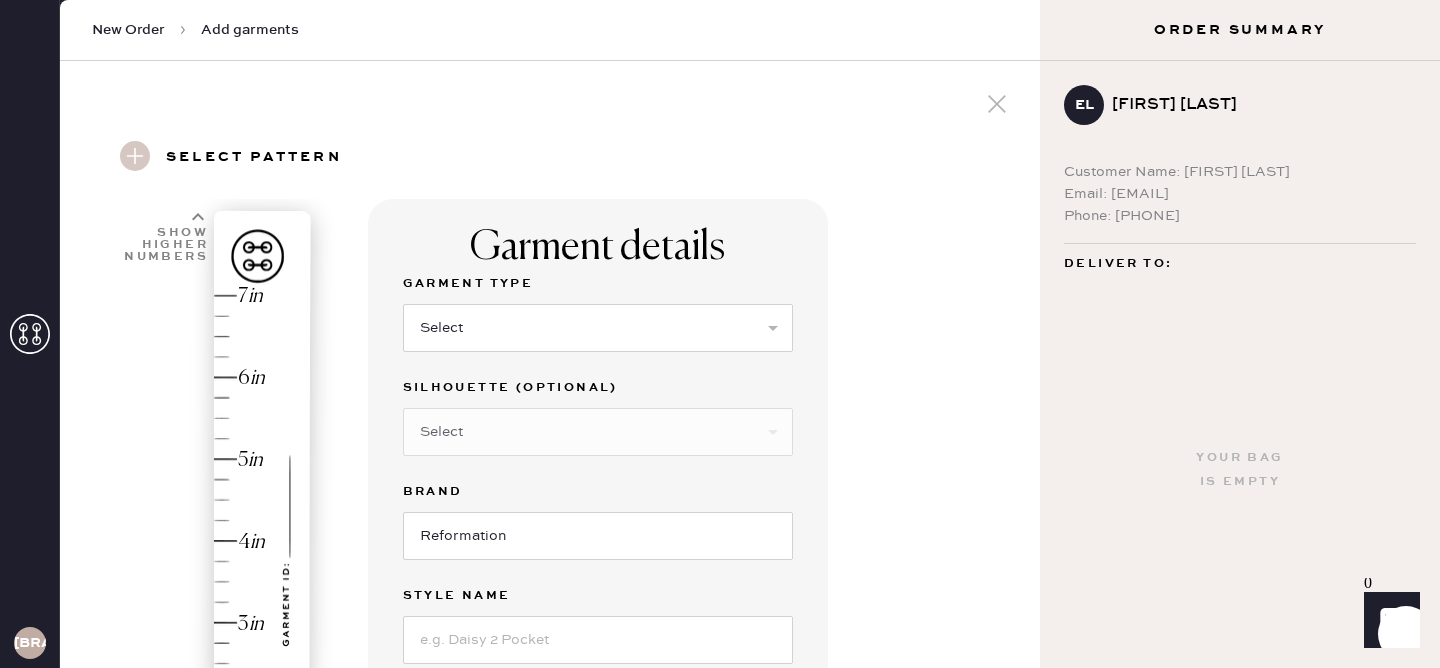 click on "Garment Type Select Basic Skirt Jeans Leggings Pants Shorts Basic Sleeved Dress Basic Sleeveless Dress Basic Strap Dress Strap Jumpsuit Button Down Top Sleeved Top Sleeveless Top" at bounding box center [598, 324] 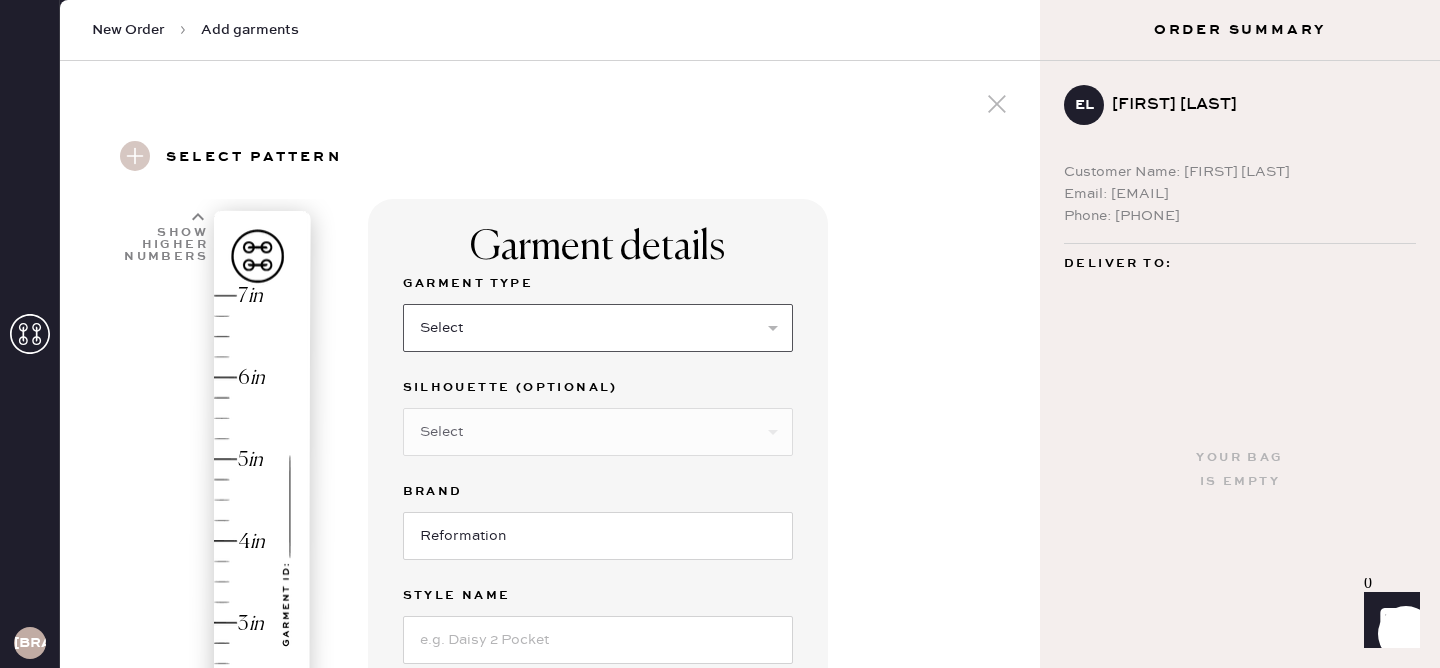 click on "Select Basic Skirt Jeans Leggings Pants Shorts Basic Sleeved Dress Basic Sleeveless Dress Basic Strap Dress Strap Jumpsuit Button Down Top Sleeved Top Sleeveless Top" at bounding box center (598, 328) 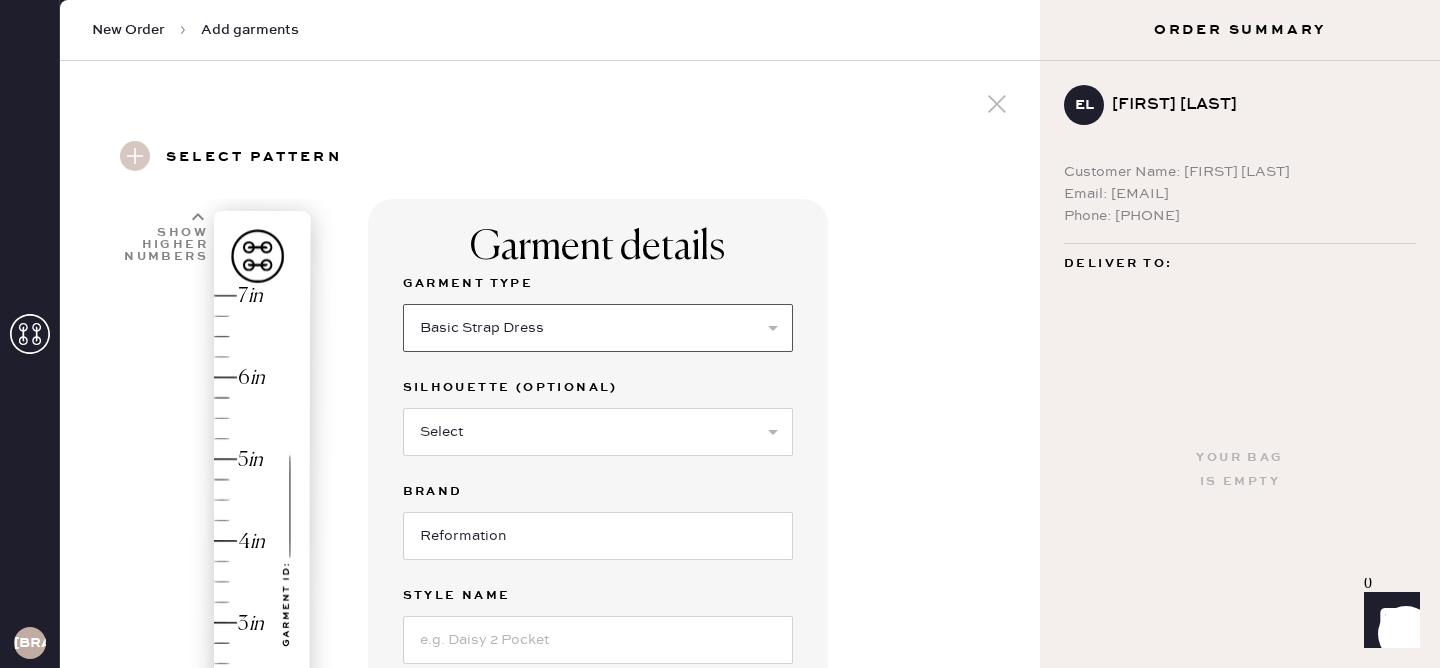 scroll, scrollTop: 141, scrollLeft: 0, axis: vertical 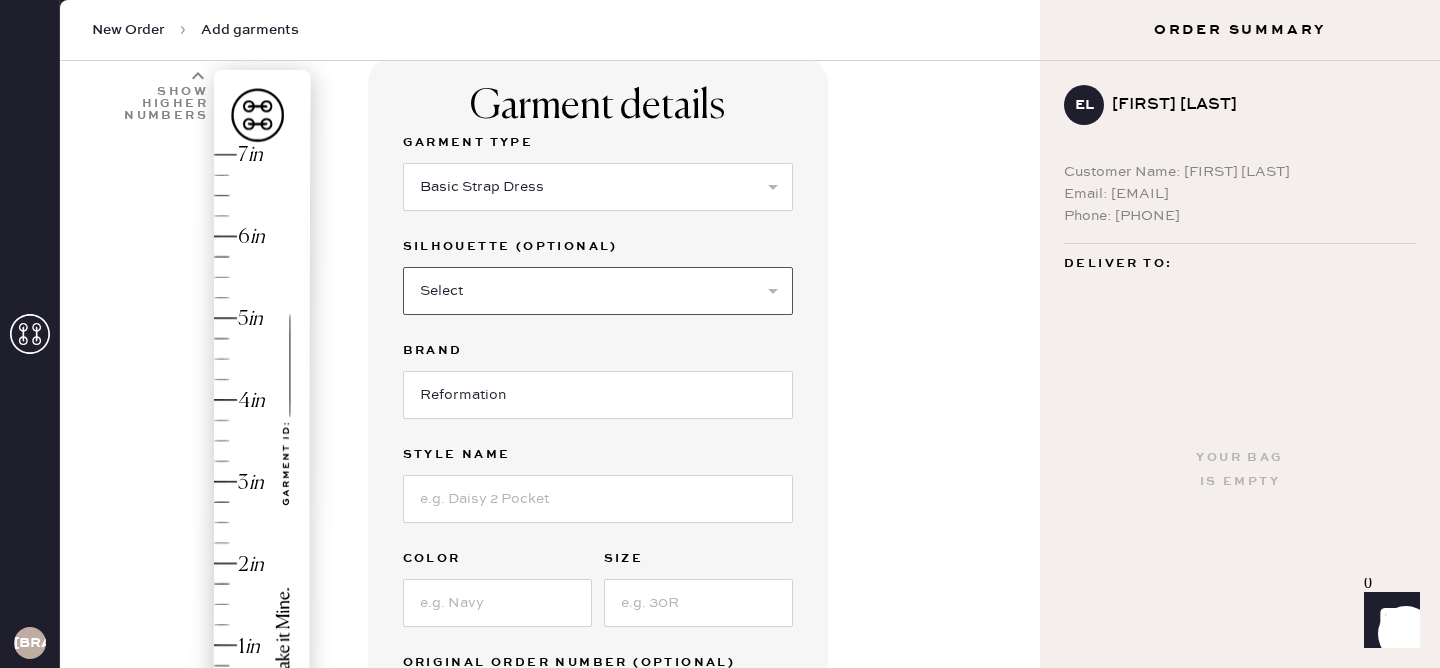 click on "Select Maxi Dress Midi Dress Mini Dress Other" at bounding box center [598, 291] 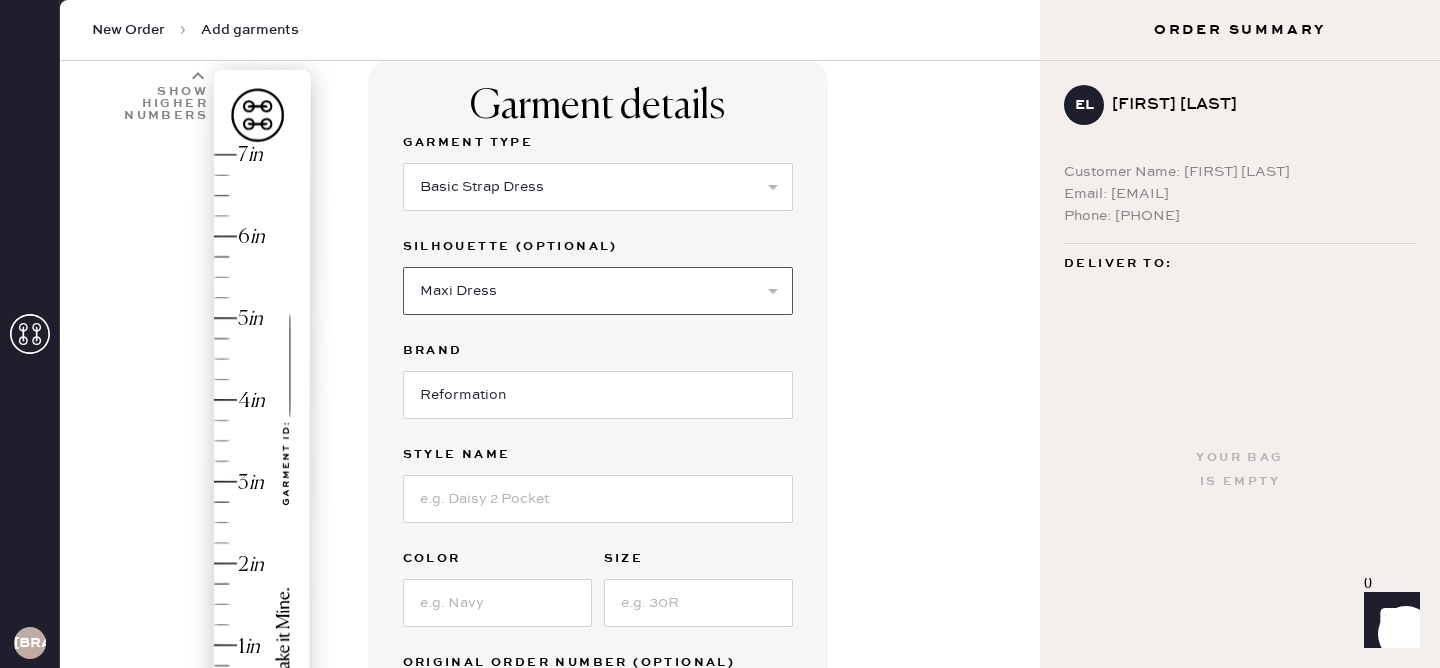 scroll, scrollTop: 296, scrollLeft: 0, axis: vertical 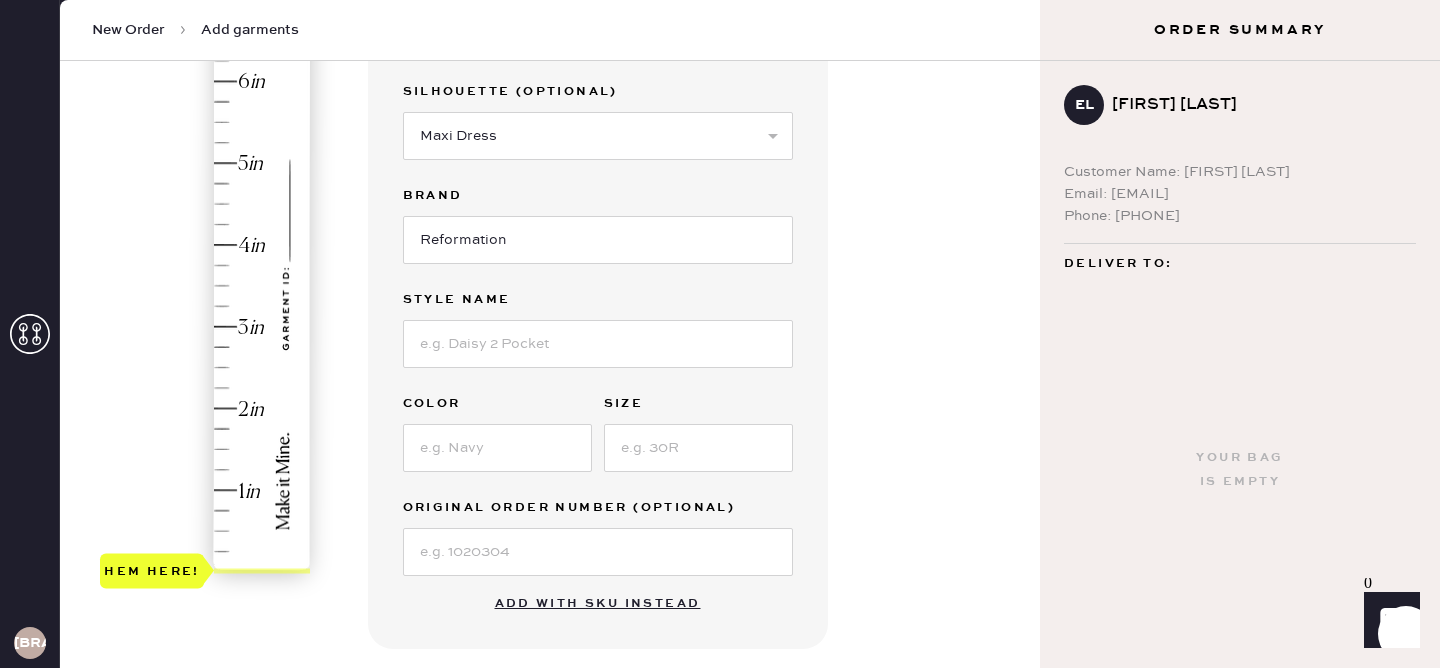 click on "Style name" at bounding box center [598, 300] 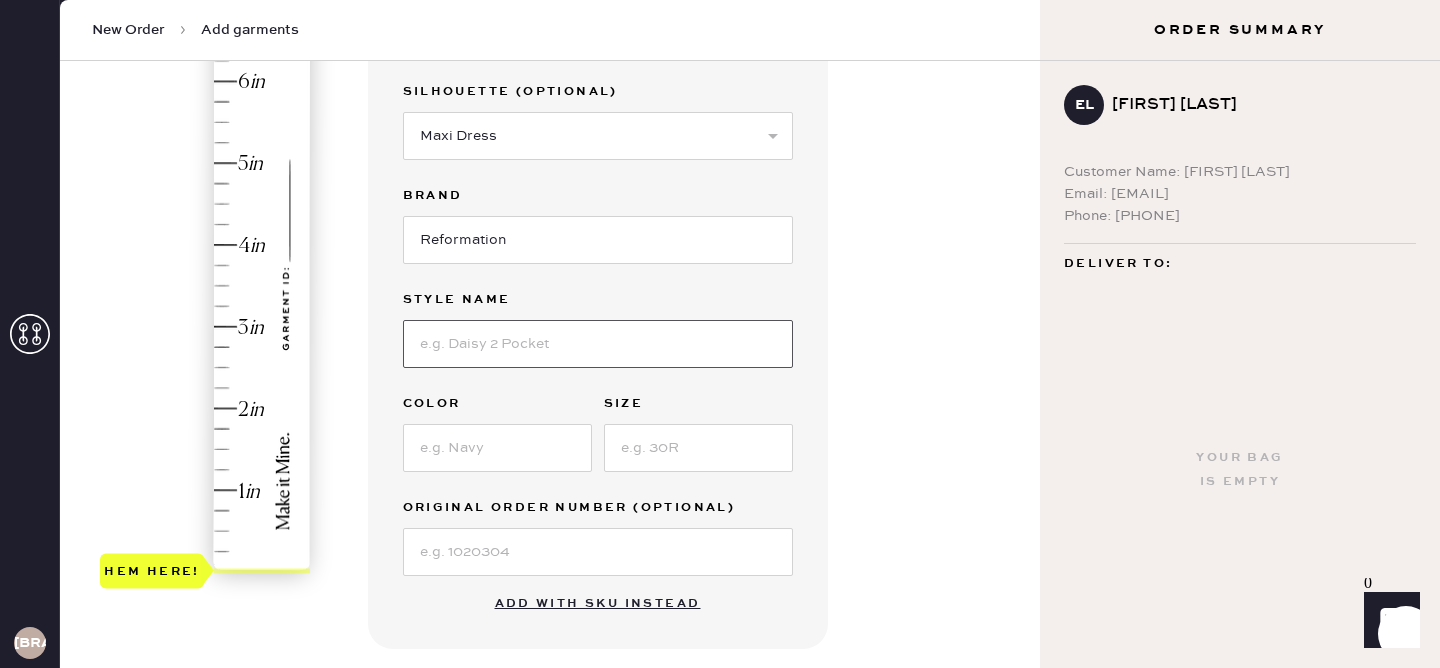 click at bounding box center (598, 344) 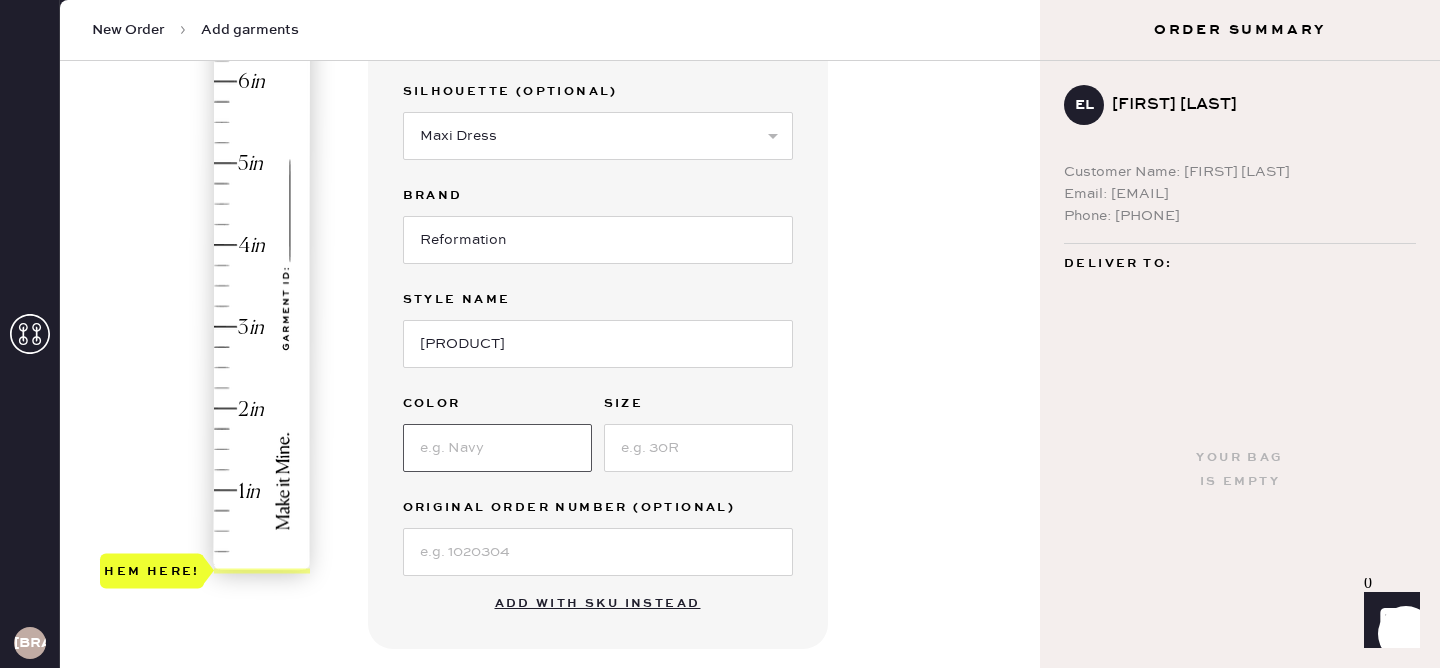 click at bounding box center [497, 448] 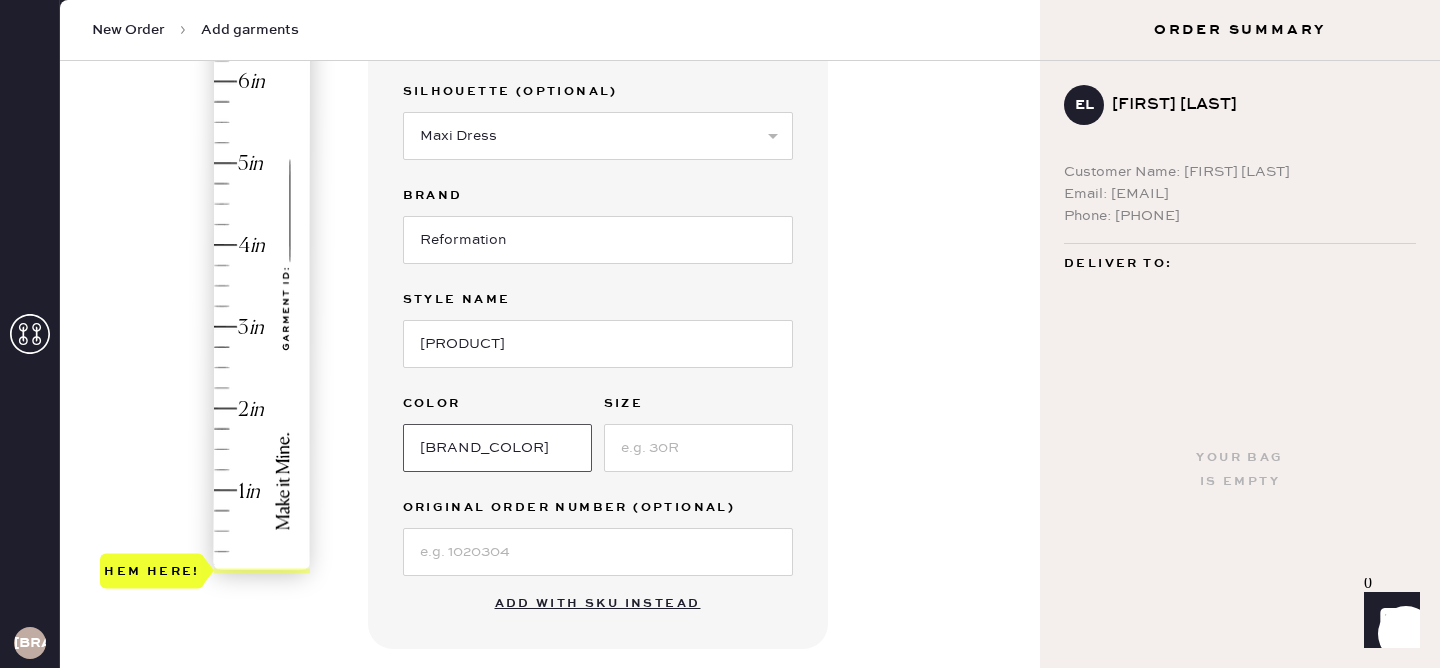 type on "g" 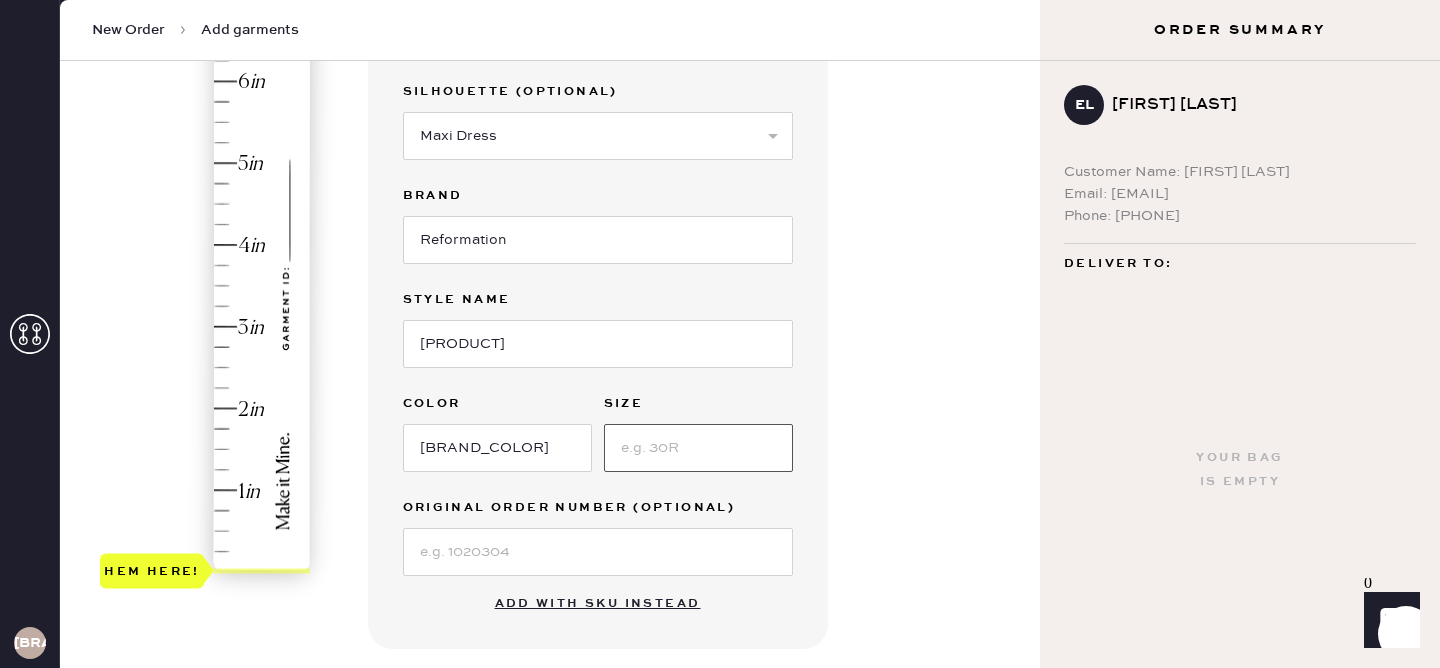 click at bounding box center [698, 448] 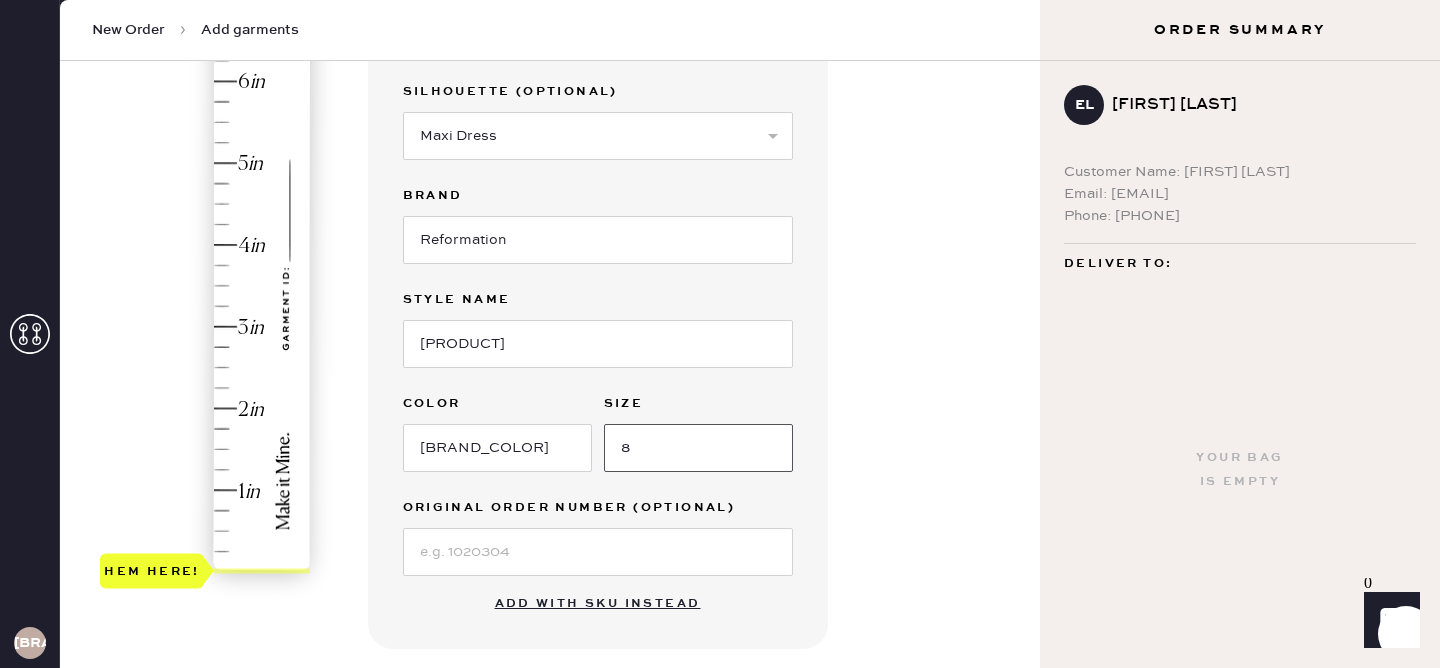 type on "8" 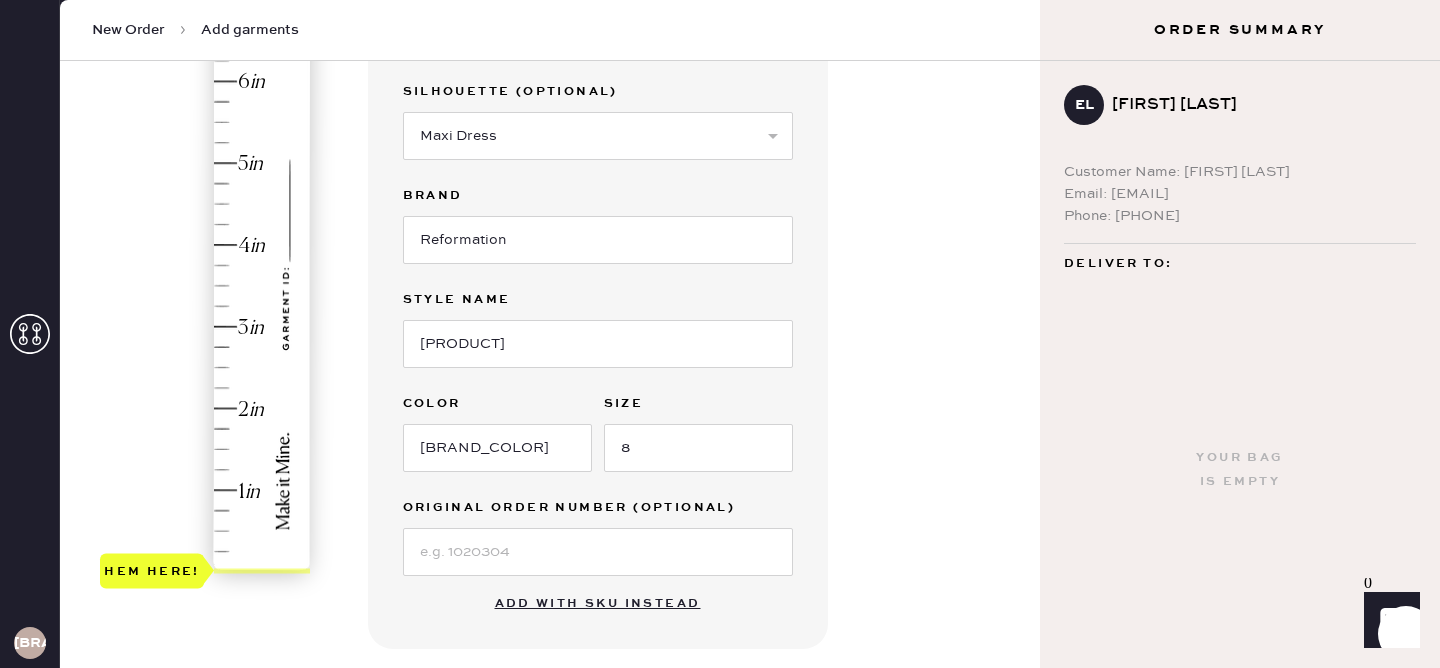 type on "3" 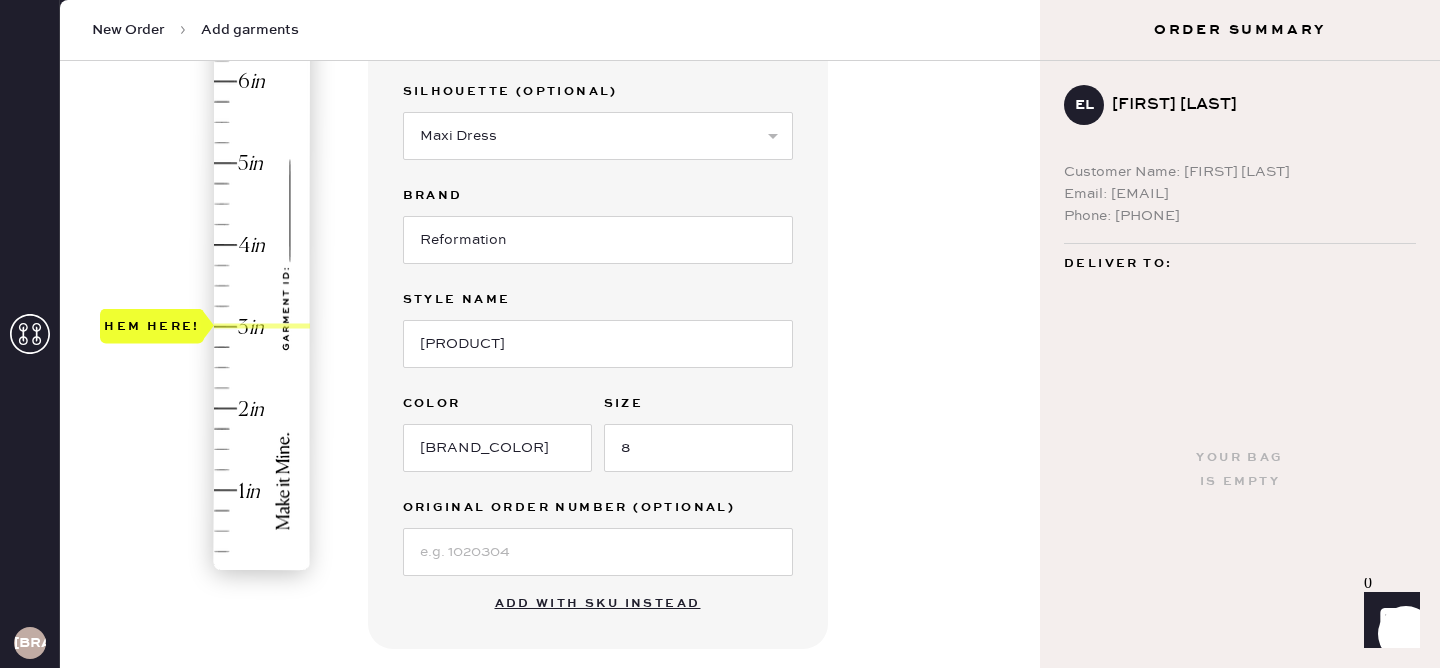 click on "Hem here!" at bounding box center (206, 286) 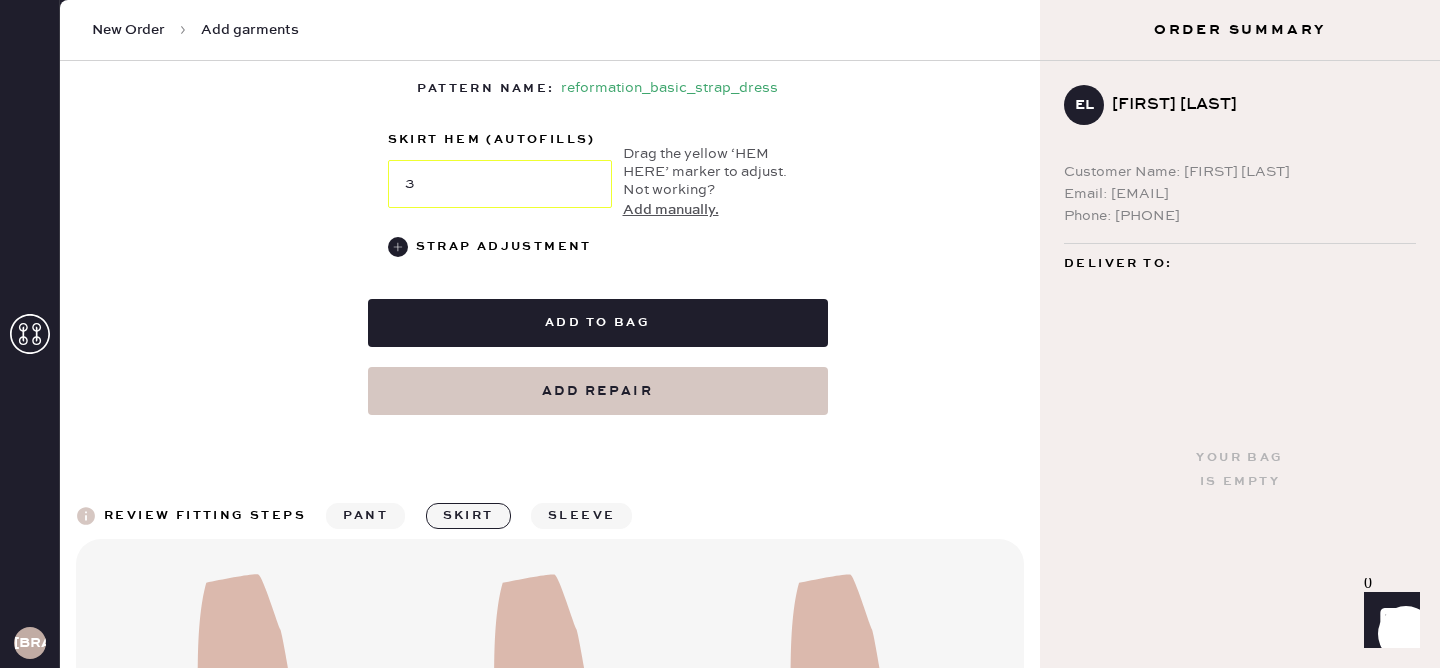 scroll, scrollTop: 996, scrollLeft: 0, axis: vertical 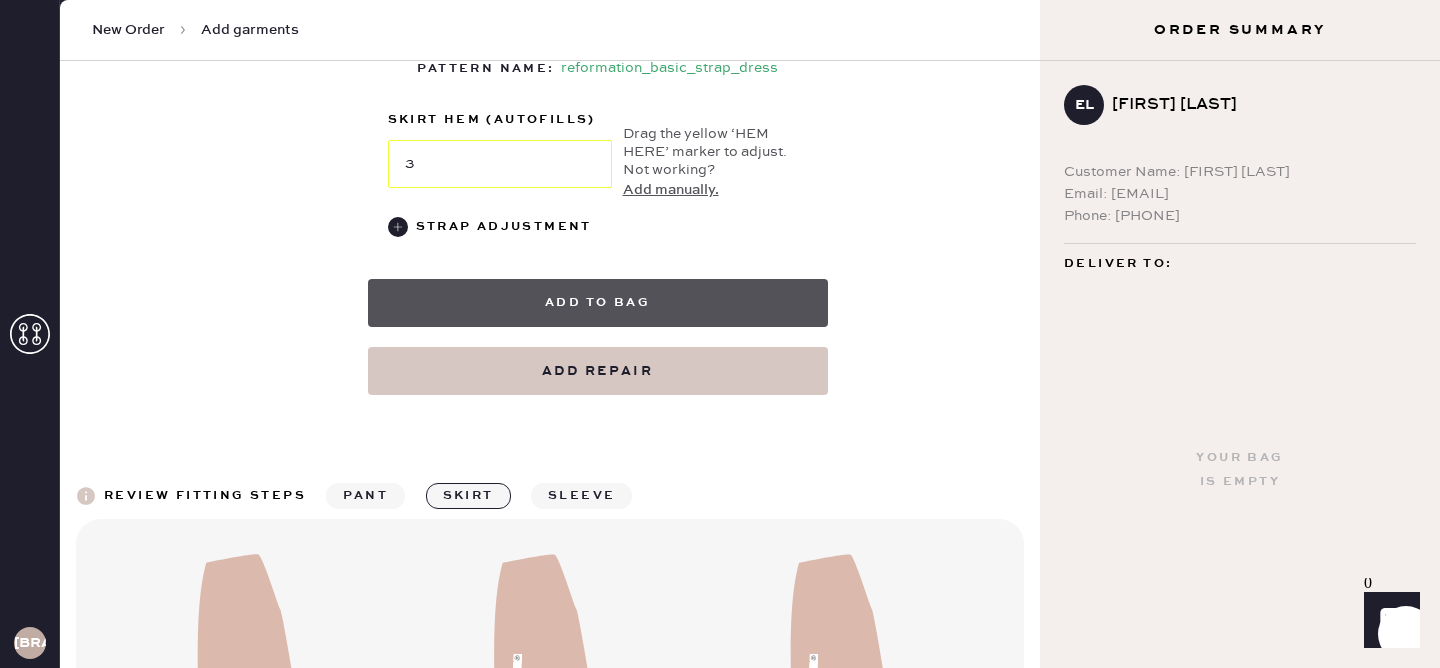 click on "Add to bag" at bounding box center [598, 303] 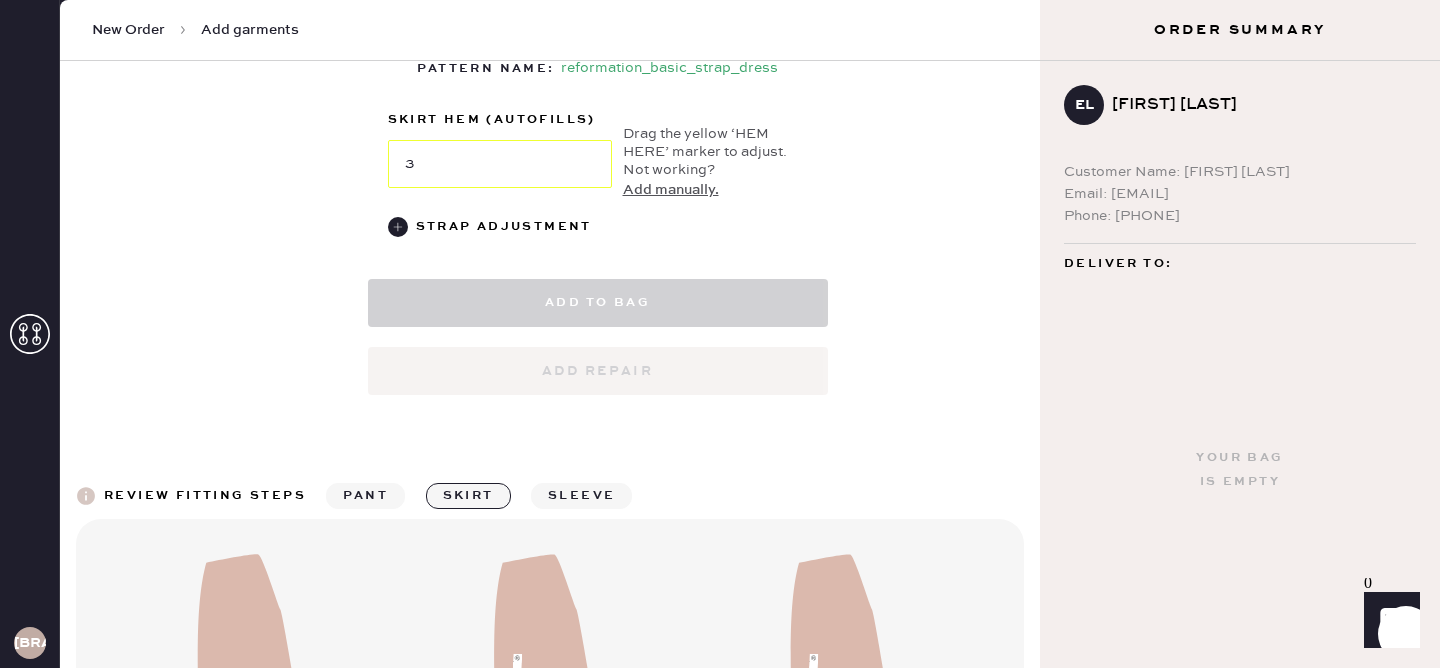 select on "6" 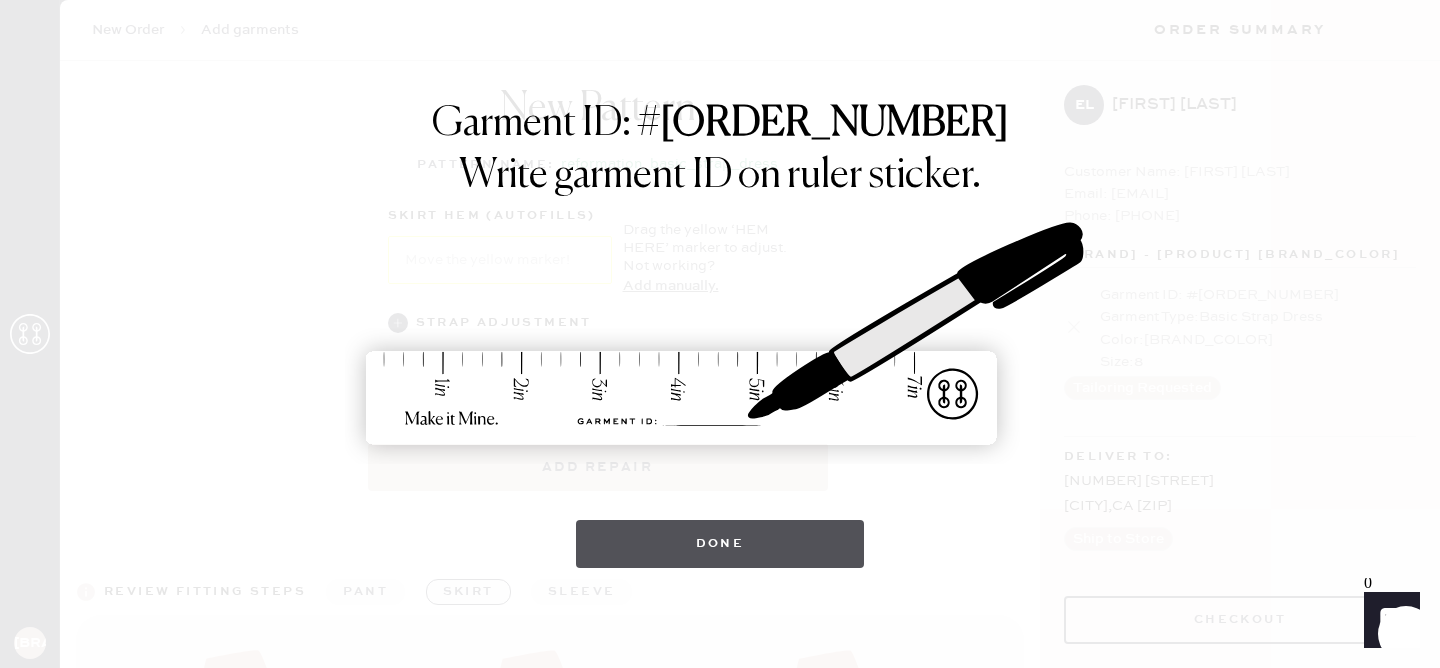 click on "Done" at bounding box center (720, 544) 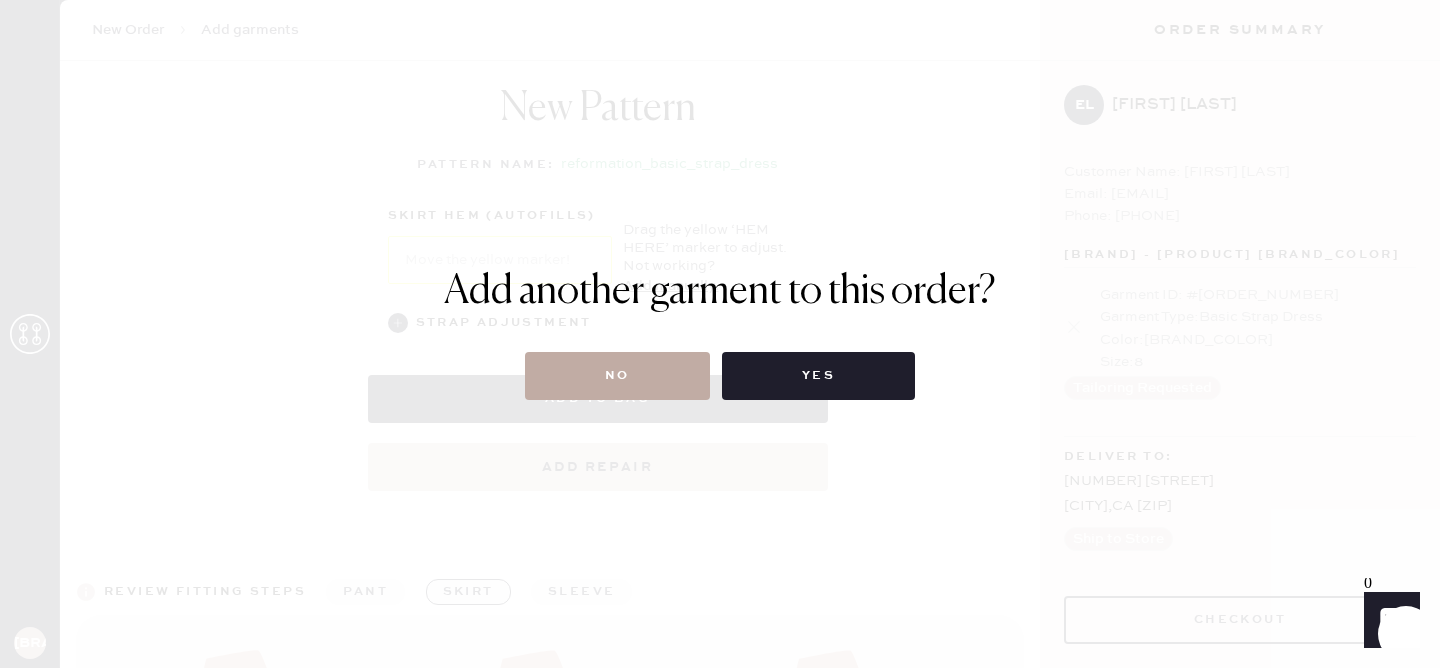 click on "No" at bounding box center [617, 376] 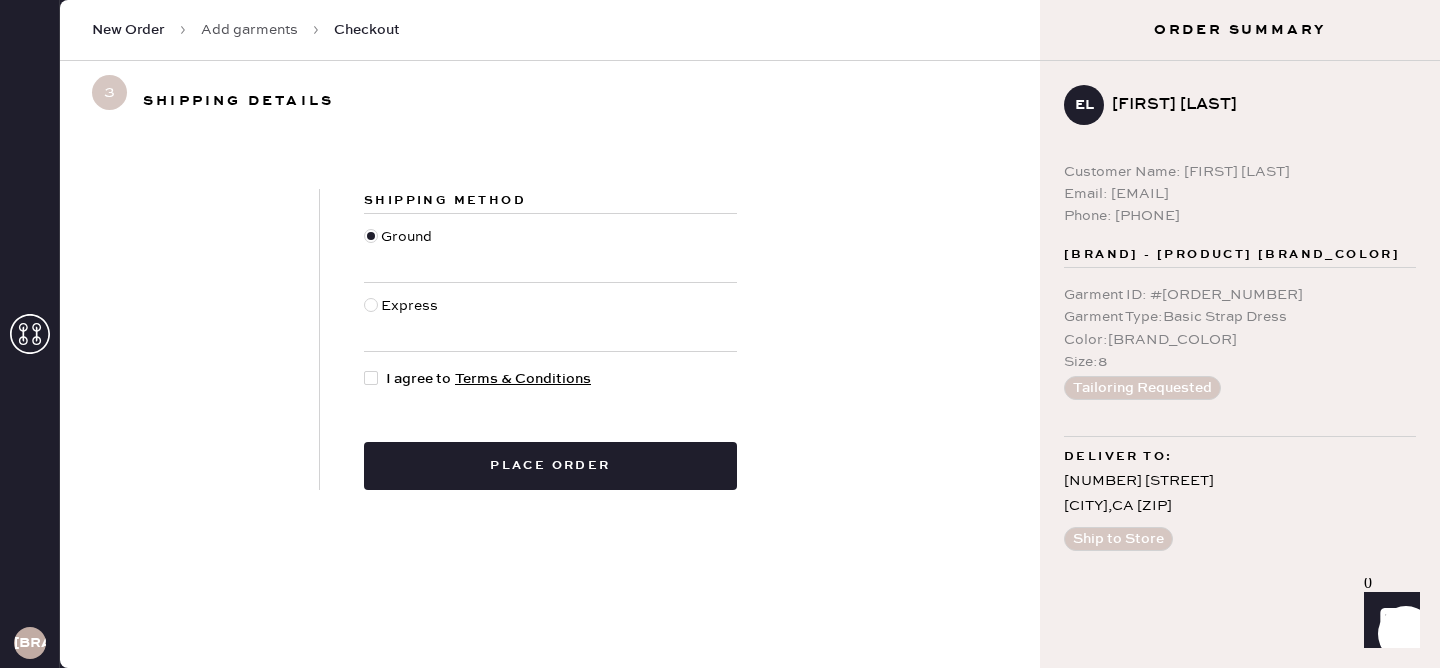 click on "I agree to Terms & Conditions" at bounding box center (488, 379) 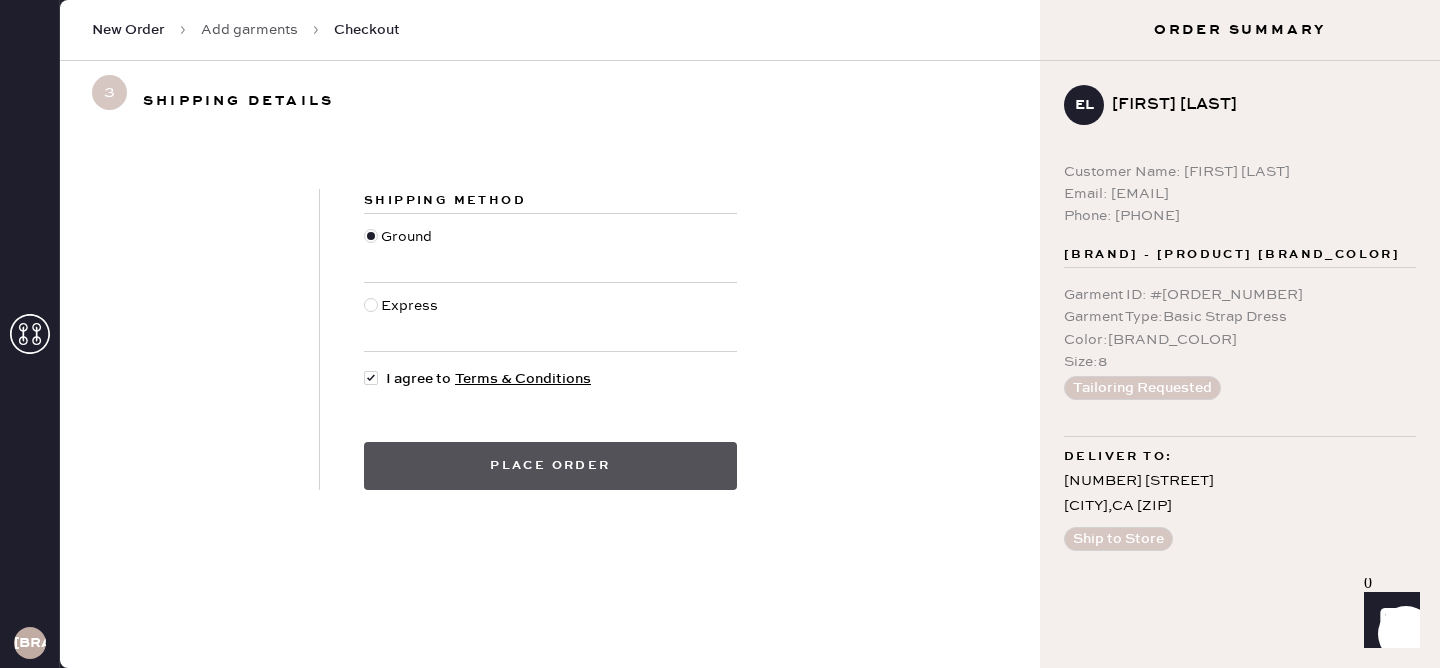click on "Place order" at bounding box center (550, 466) 